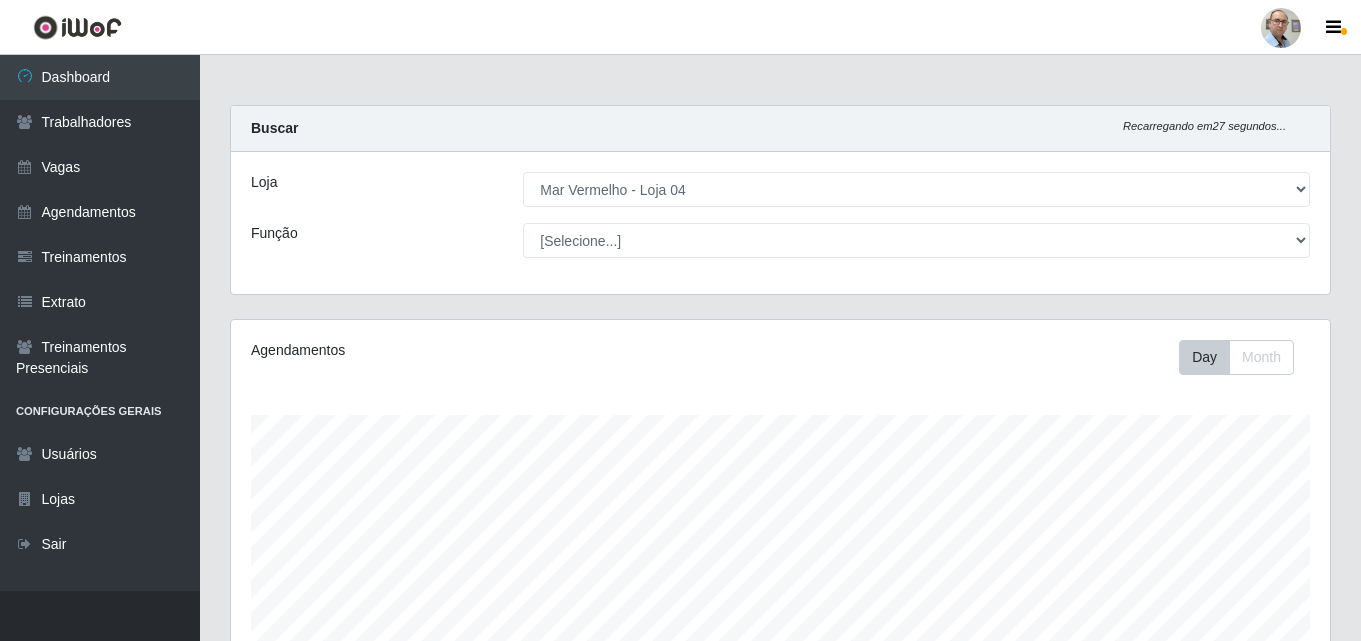 select on "251" 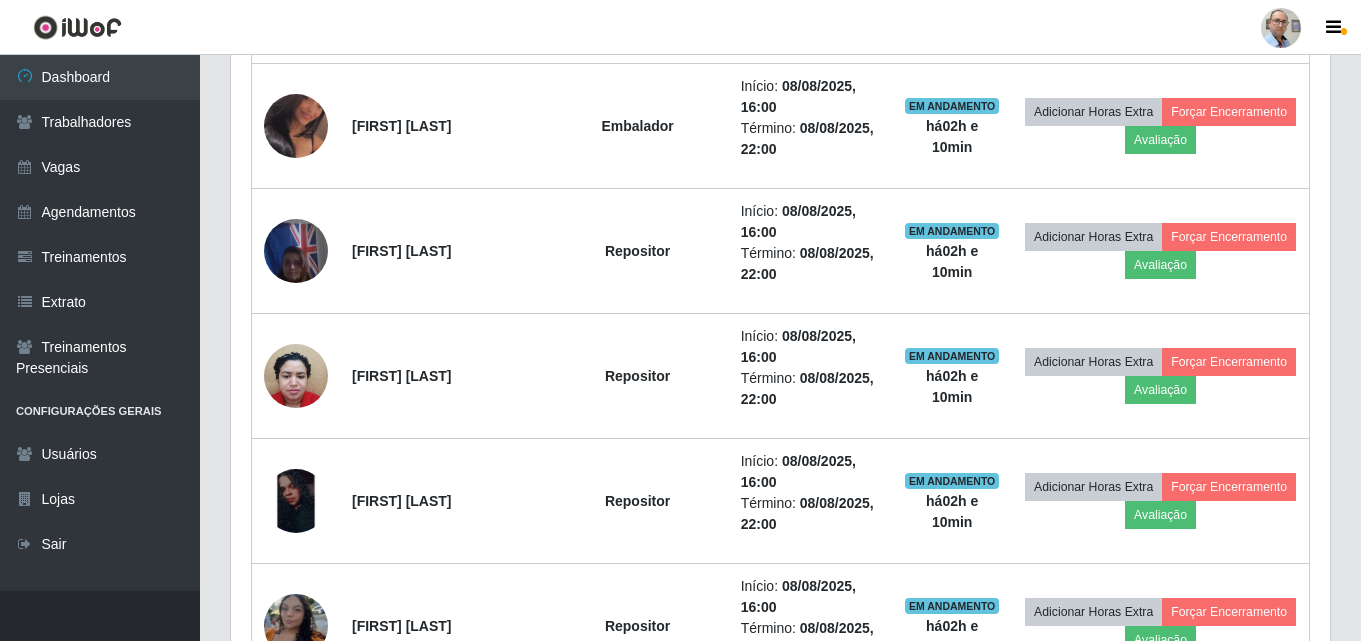 scroll, scrollTop: 999585, scrollLeft: 998901, axis: both 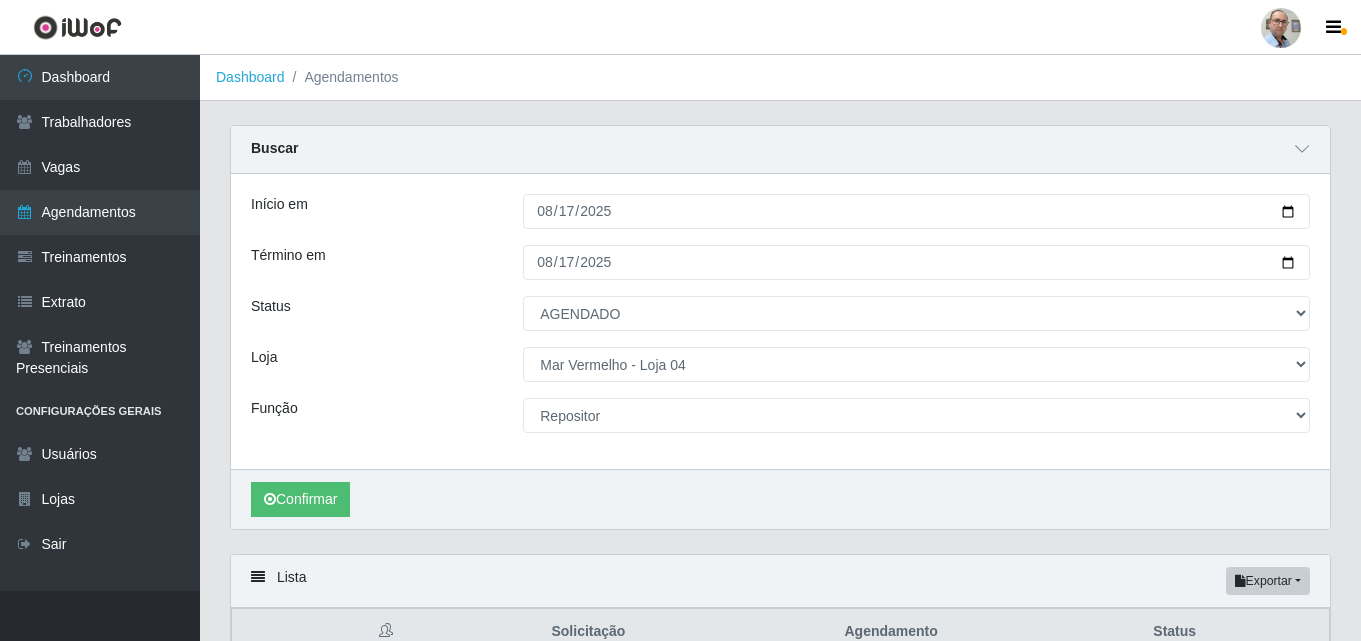select on "AGENDADO" 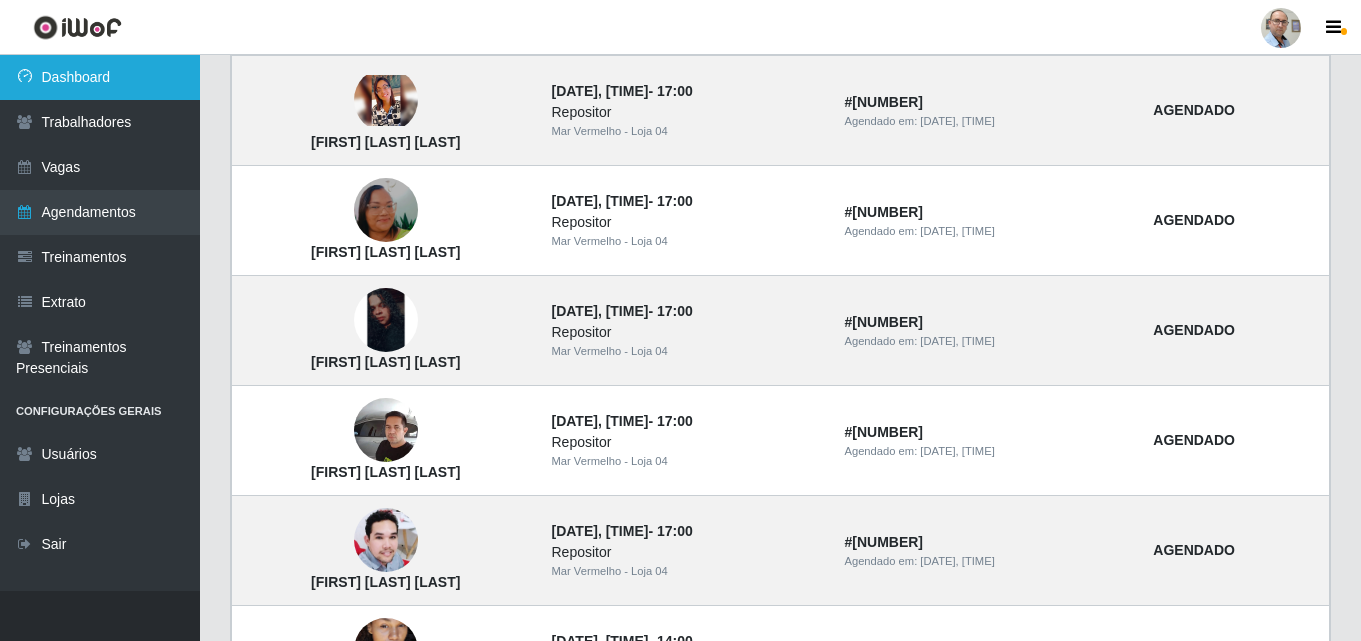 click on "Dashboard" at bounding box center [100, 77] 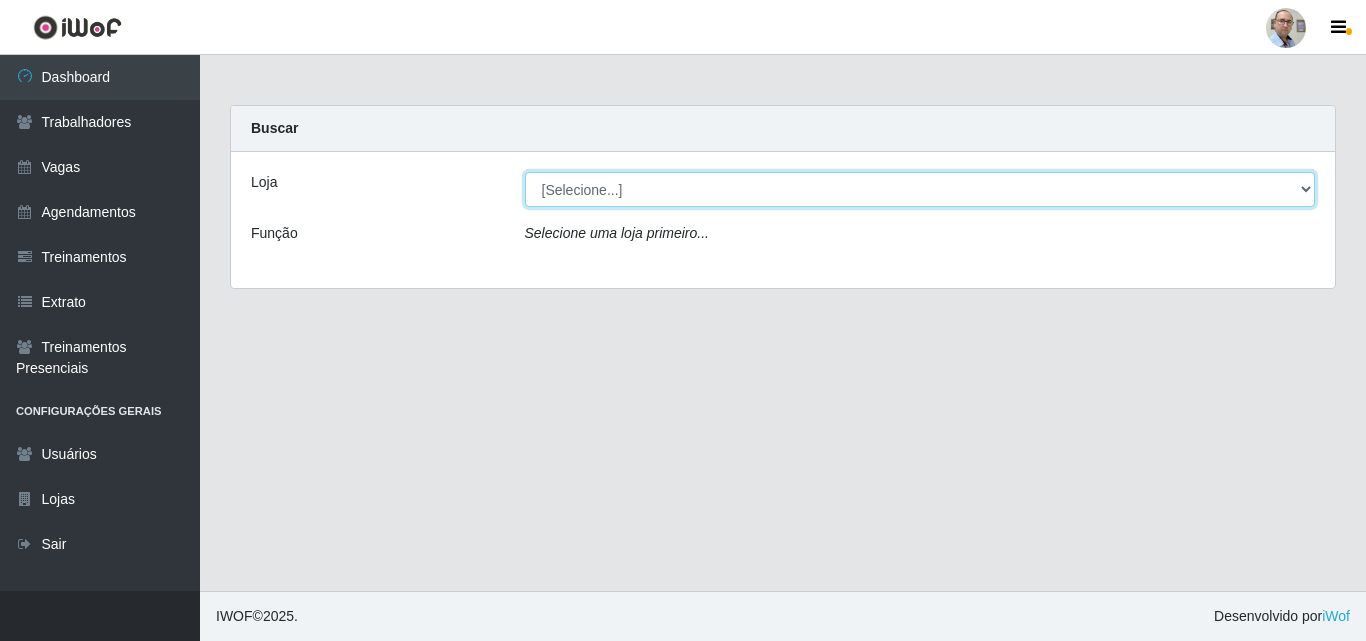 click on "[Selecione...] Mar Vermelho - Loja 04" at bounding box center (920, 189) 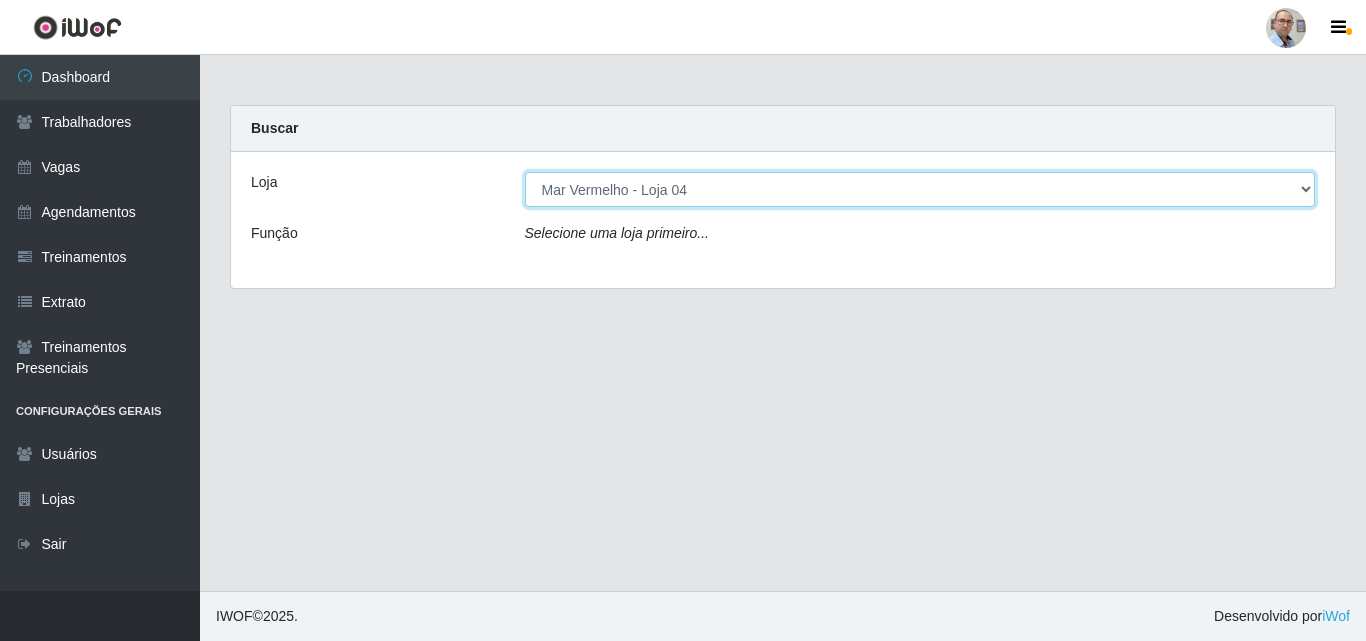 click on "[Selecione...] Mar Vermelho - Loja 04" at bounding box center [920, 189] 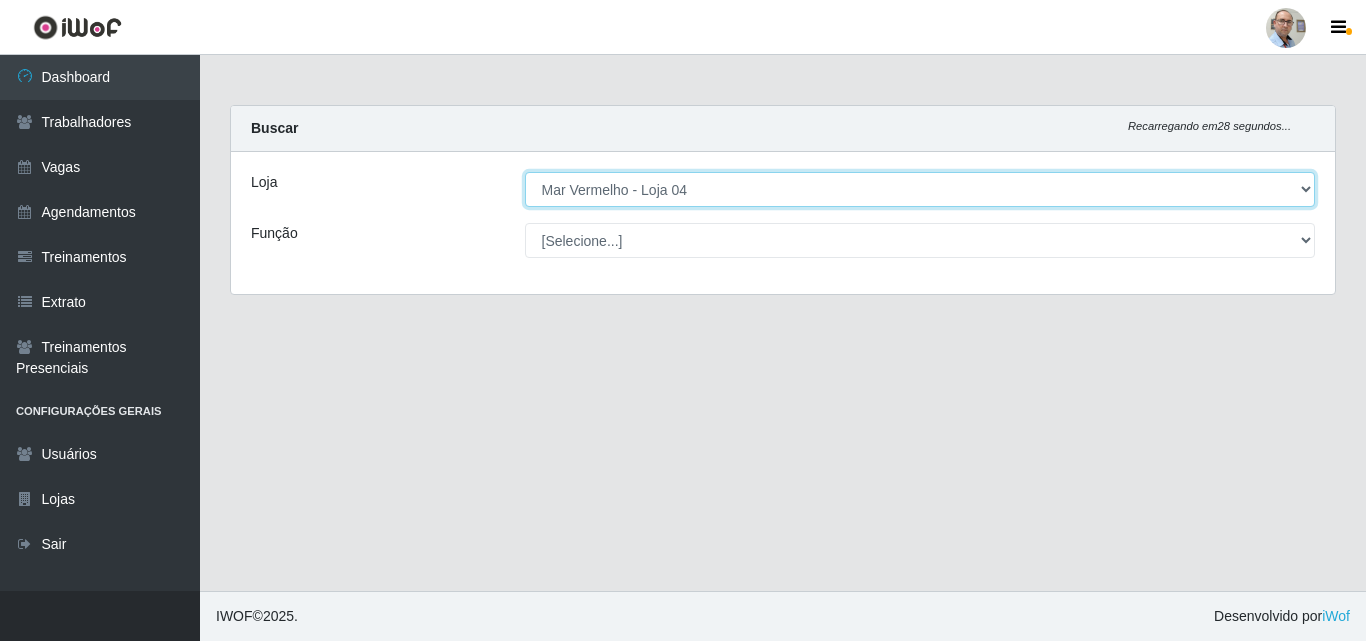 click on "[Selecione...] Mar Vermelho - Loja 04" at bounding box center [920, 189] 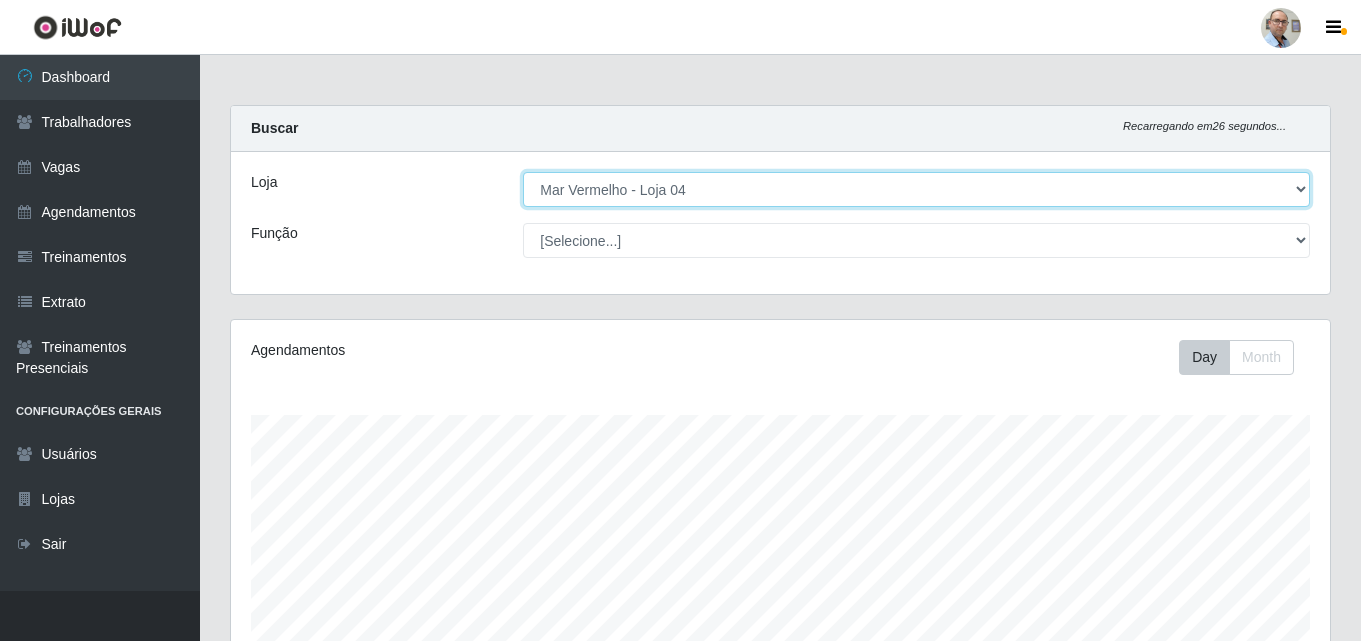 scroll, scrollTop: 999585, scrollLeft: 998901, axis: both 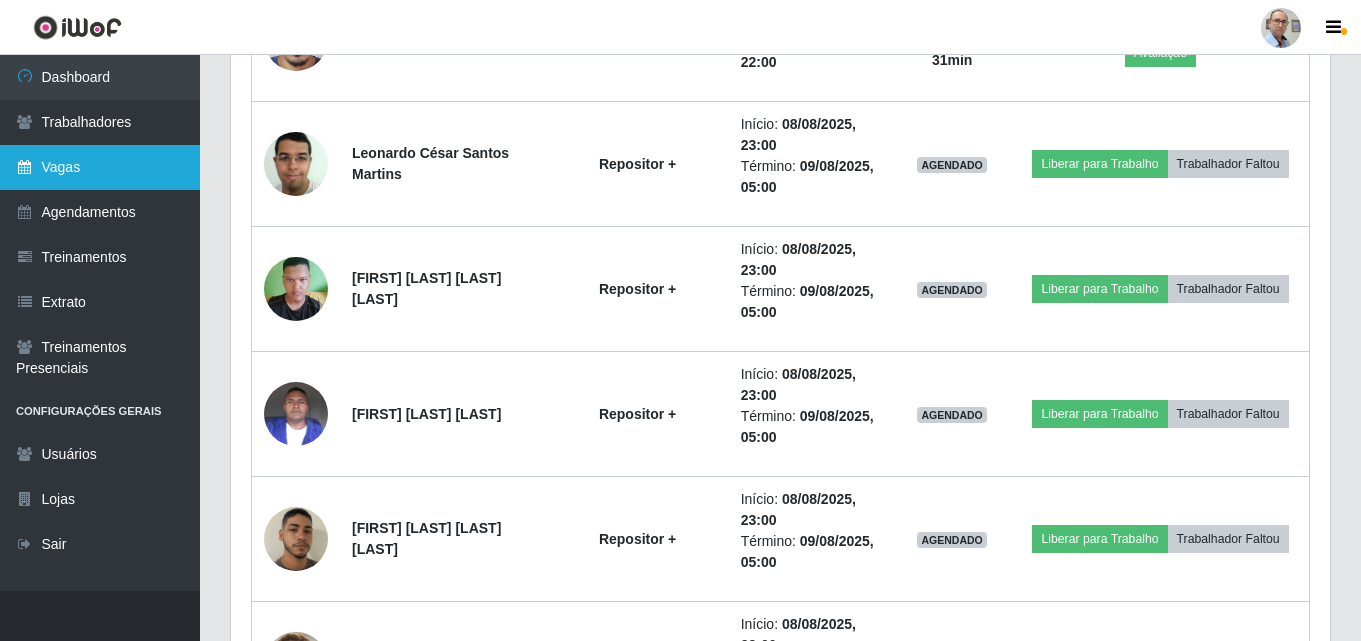 click on "Vagas" at bounding box center [100, 167] 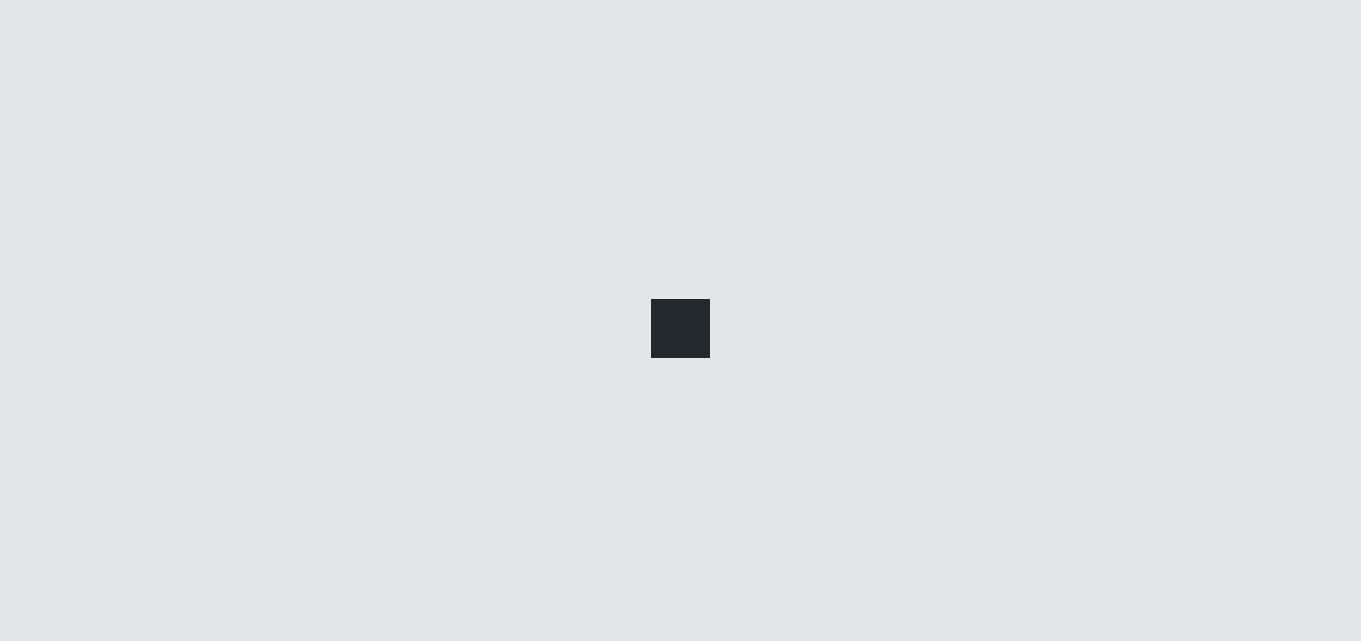 scroll, scrollTop: 0, scrollLeft: 0, axis: both 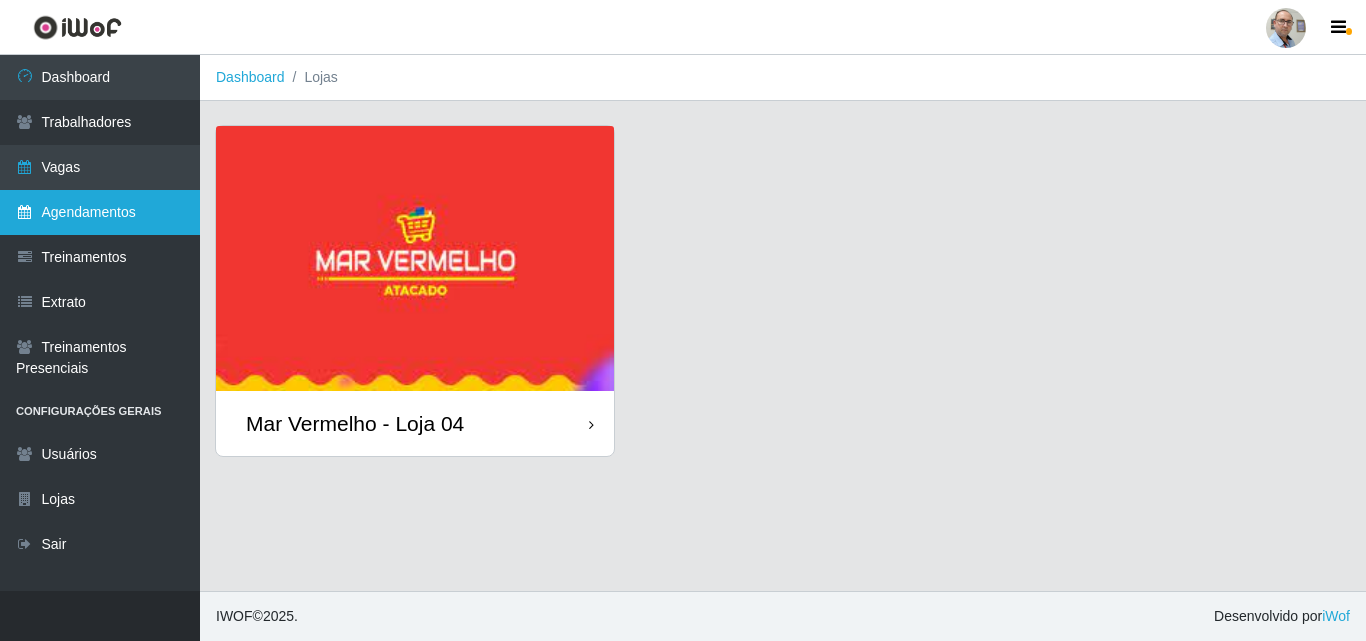 click on "Agendamentos" at bounding box center [100, 212] 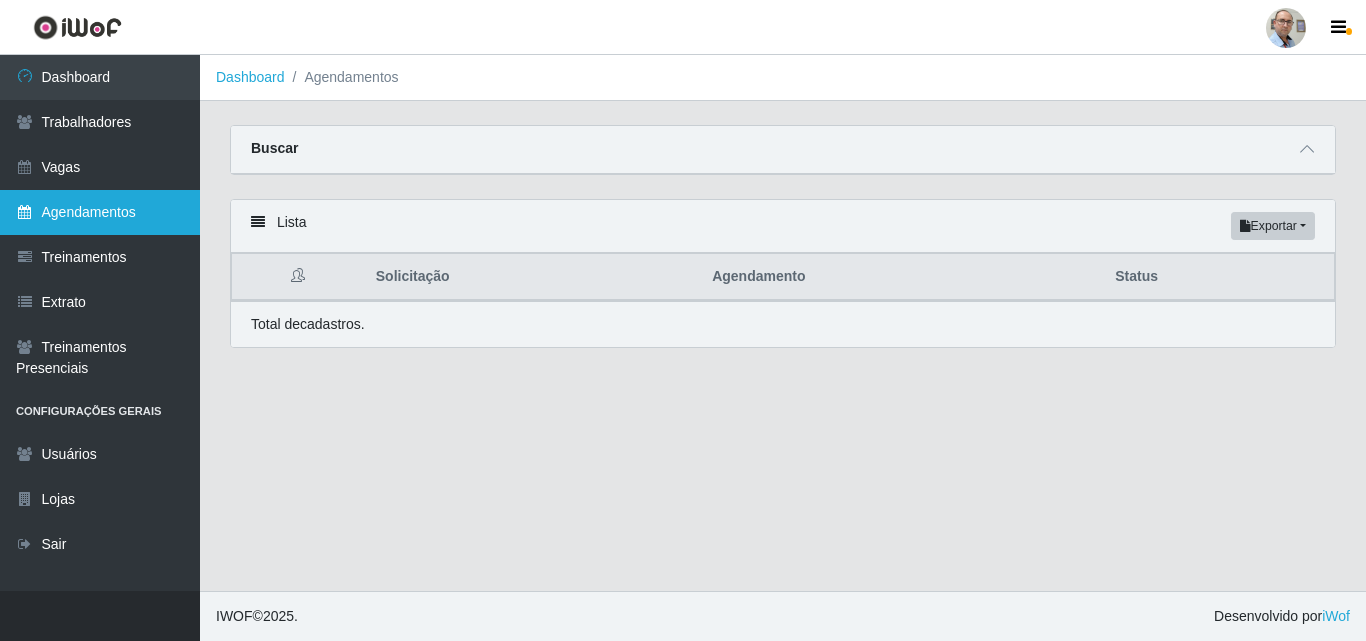 click on "Agendamentos" at bounding box center [100, 212] 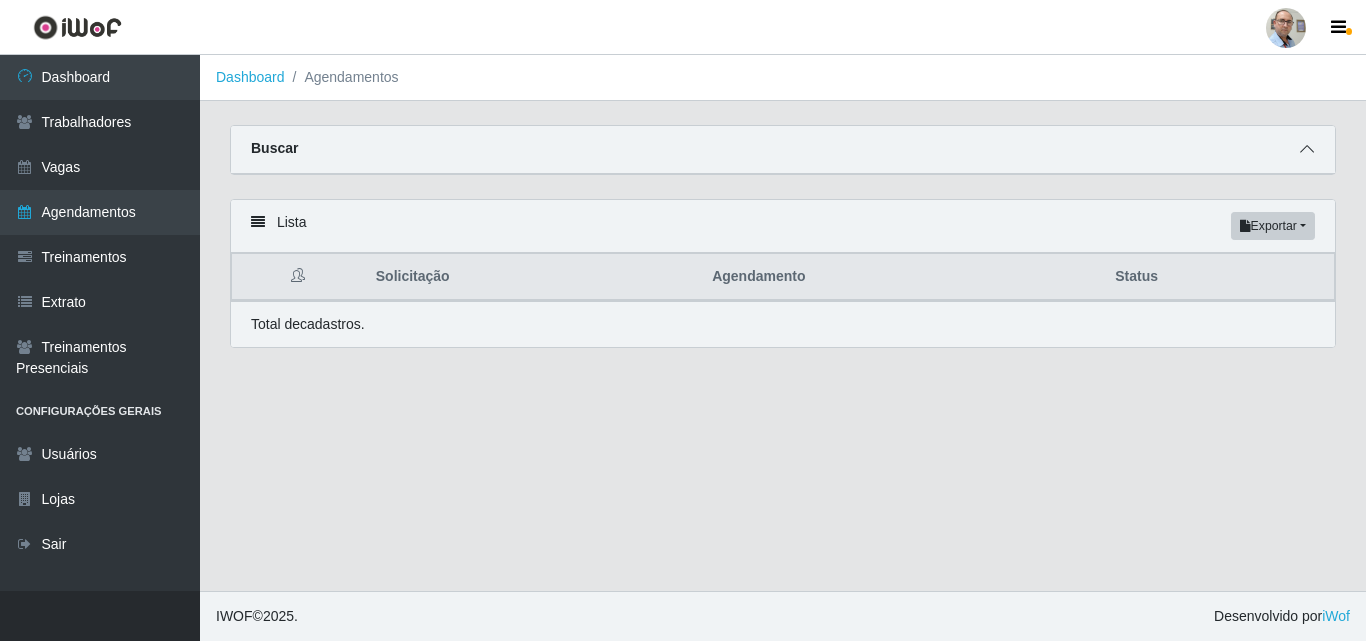 click at bounding box center [1307, 149] 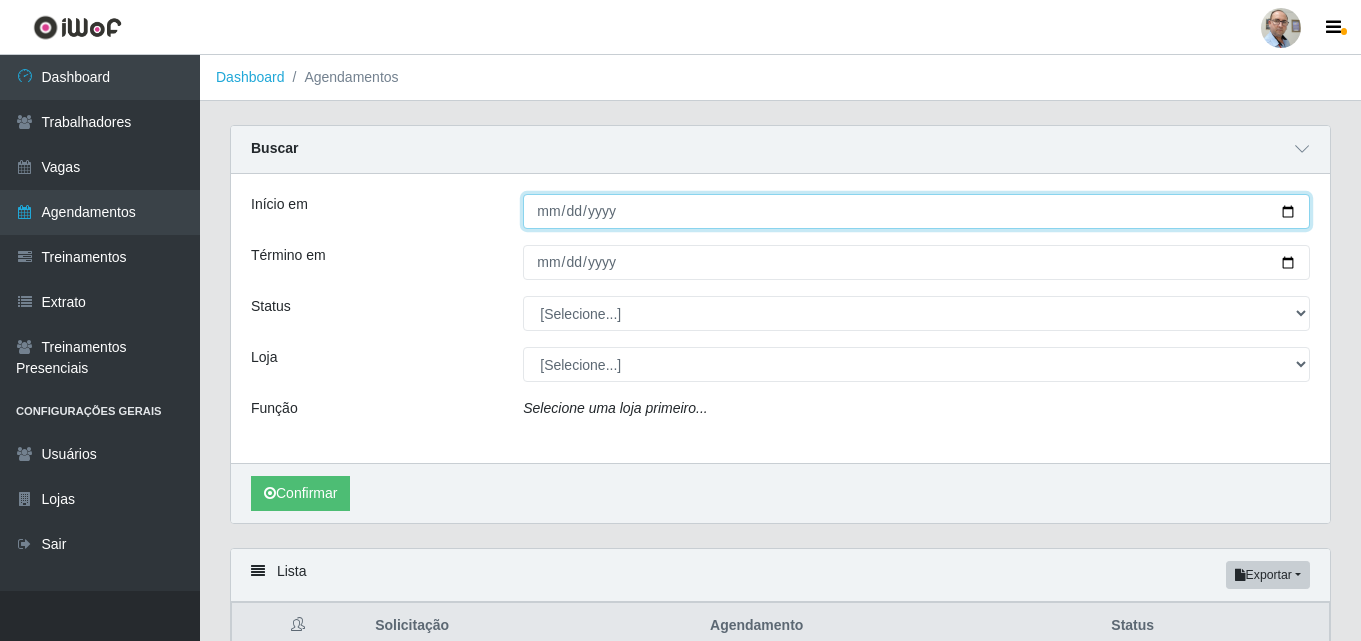 click on "Início em" at bounding box center [916, 211] 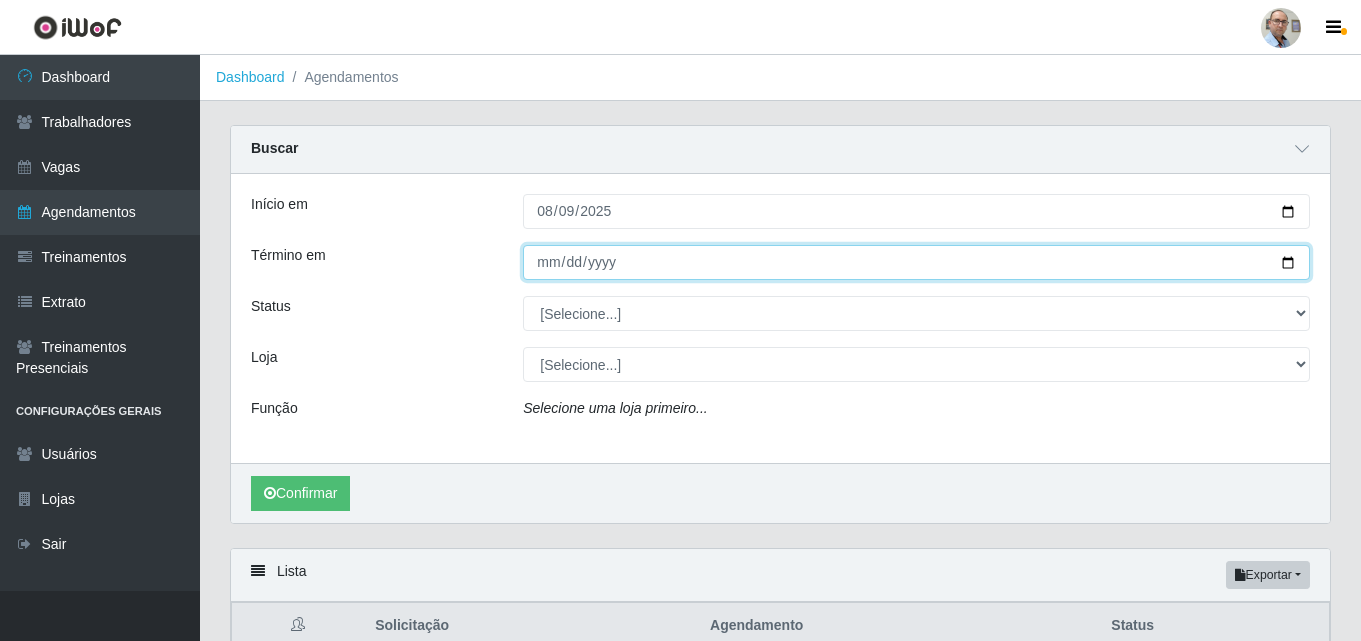 click on "Término em" at bounding box center (916, 262) 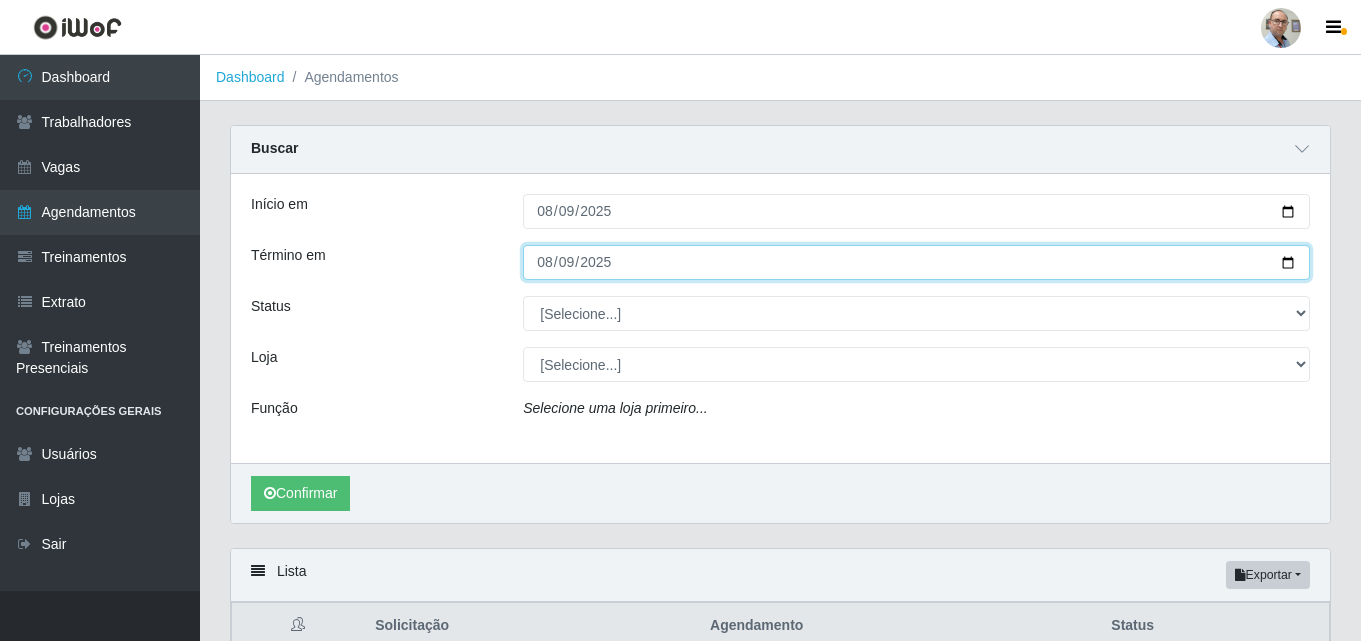 type on "2025-08-09" 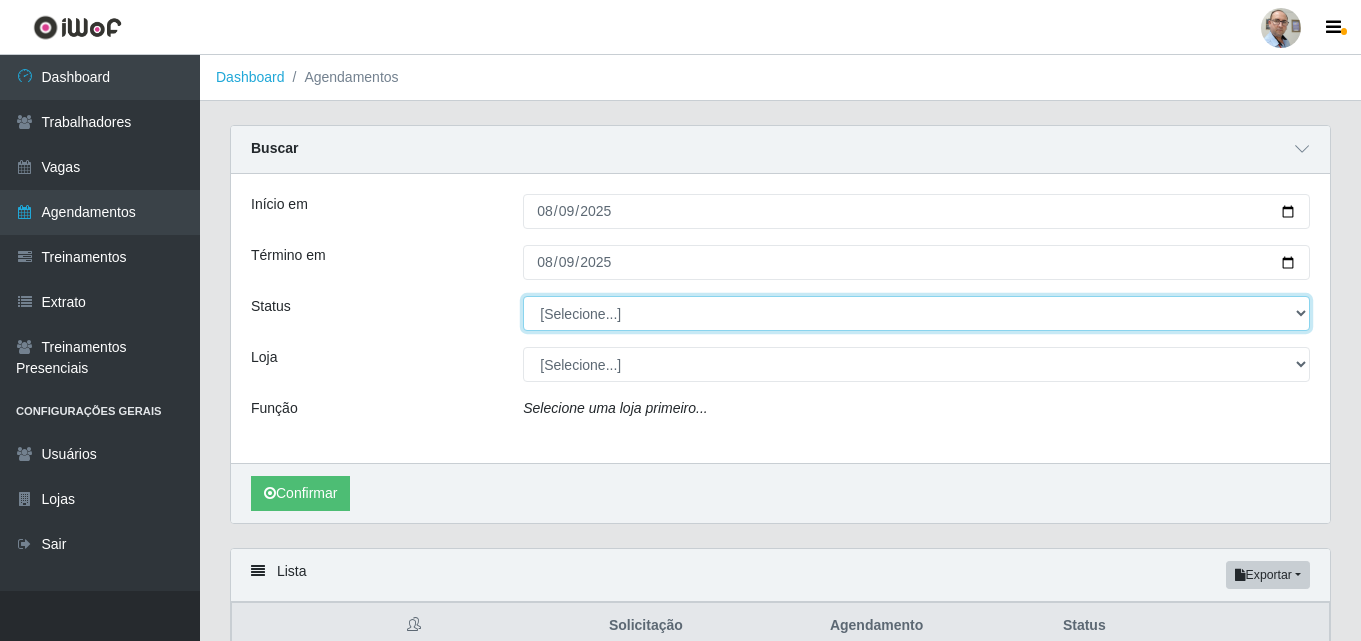 click on "[Selecione...] AGENDADO AGUARDANDO LIBERAR EM ANDAMENTO EM REVISÃO FINALIZADO CANCELADO FALTA" at bounding box center (916, 313) 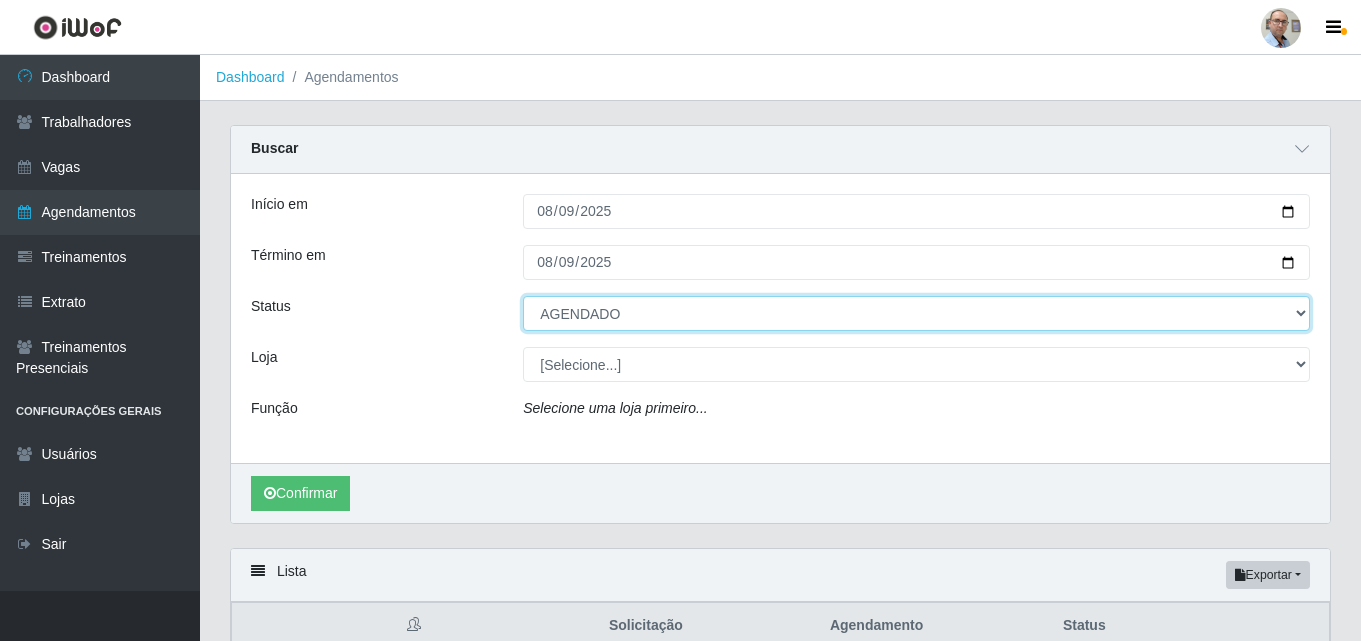 click on "[Selecione...] AGENDADO AGUARDANDO LIBERAR EM ANDAMENTO EM REVISÃO FINALIZADO CANCELADO FALTA" at bounding box center (916, 313) 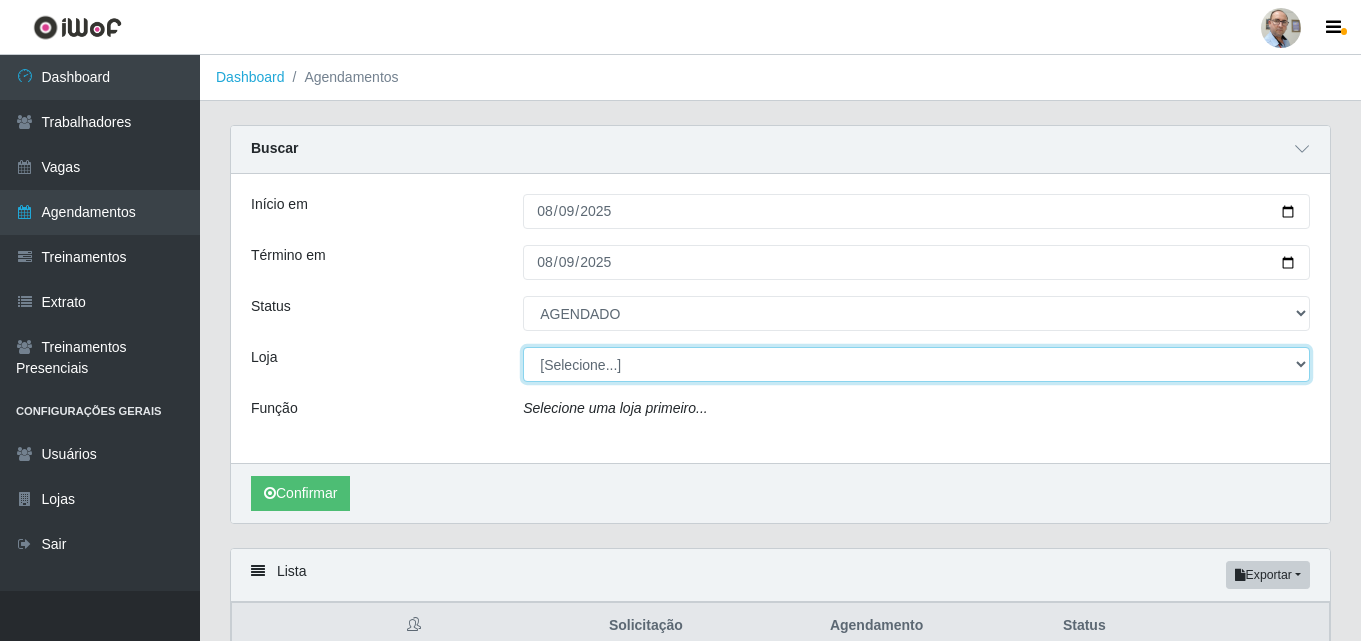 click on "[Selecione...] Mar Vermelho - Loja 04" at bounding box center [916, 364] 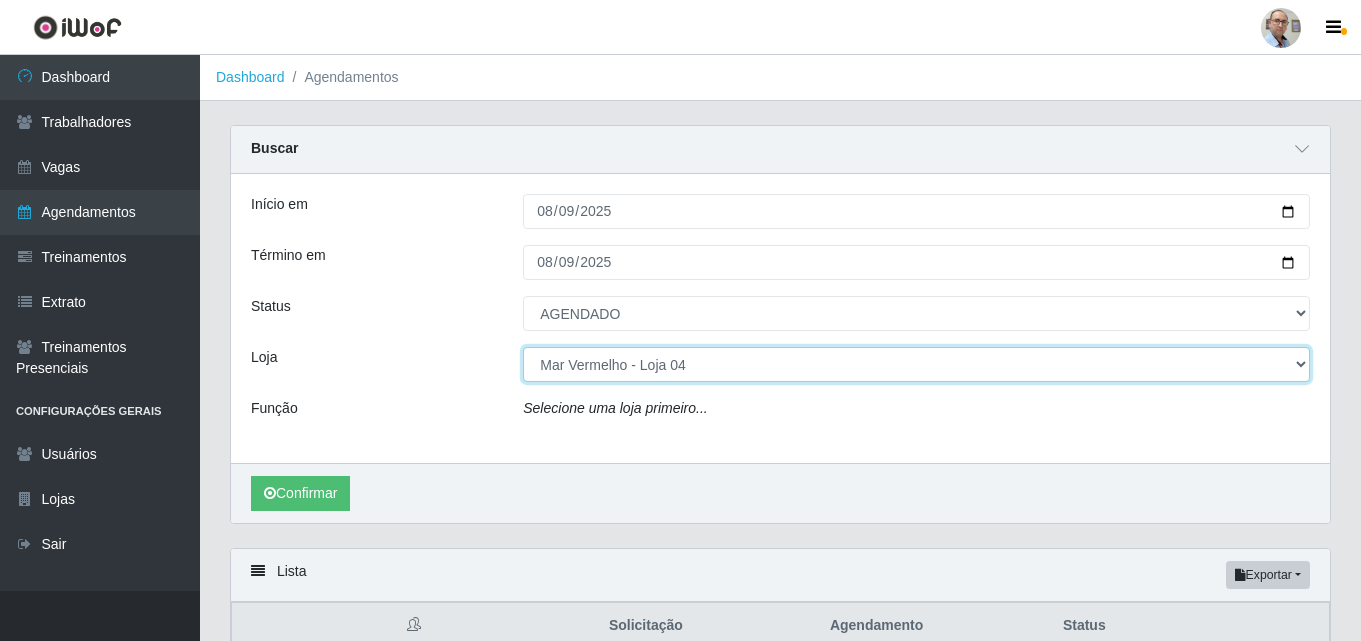 click on "[Selecione...] Mar Vermelho - Loja 04" at bounding box center [916, 364] 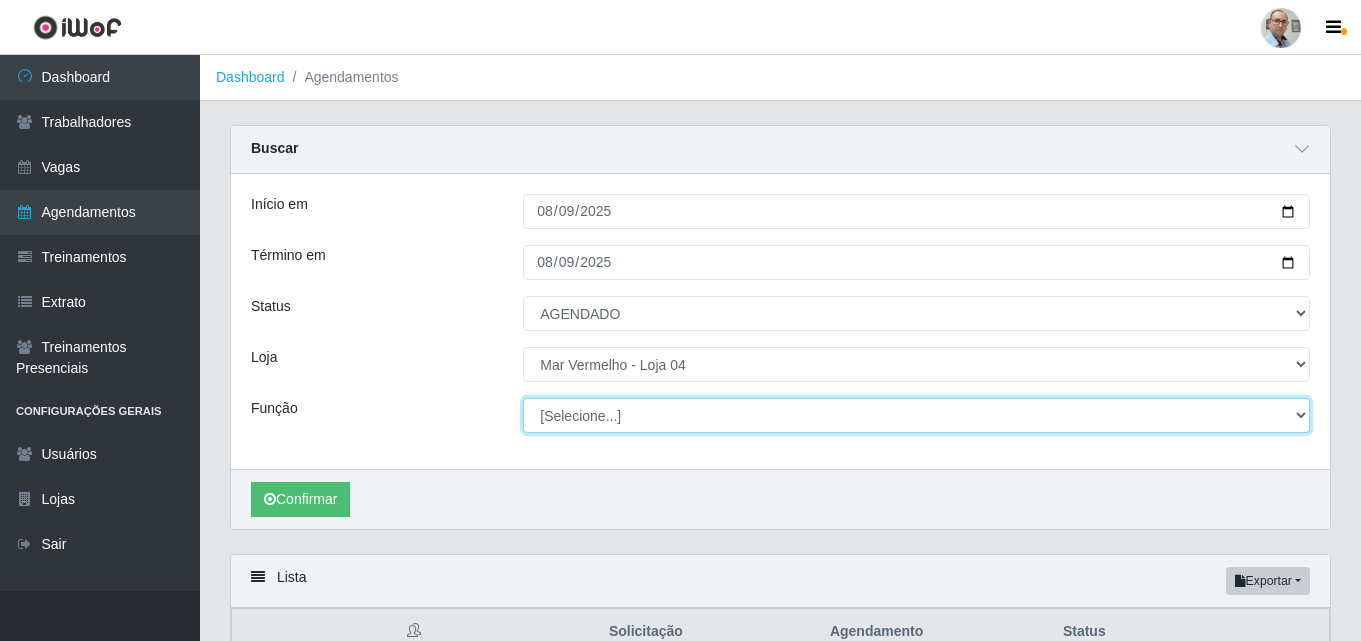 click on "[Selecione...] ASG ASG + ASG ++ Auxiliar de Depósito  Auxiliar de Depósito + Auxiliar de Depósito ++ Auxiliar de Estacionamento Auxiliar de Estacionamento + Auxiliar de Estacionamento ++ Balconista de Frios Balconista de Frios + Balconista de Padaria  Balconista de Padaria + Embalador Embalador + Embalador ++ Operador de Caixa Operador de Caixa + Operador de Caixa ++ Repositor  Repositor + Repositor ++ Repositor de Frios Repositor de Frios + Repositor de Frios ++ Repositor de Hortifruti Repositor de Hortifruti + Repositor de Hortifruti ++" at bounding box center (916, 415) 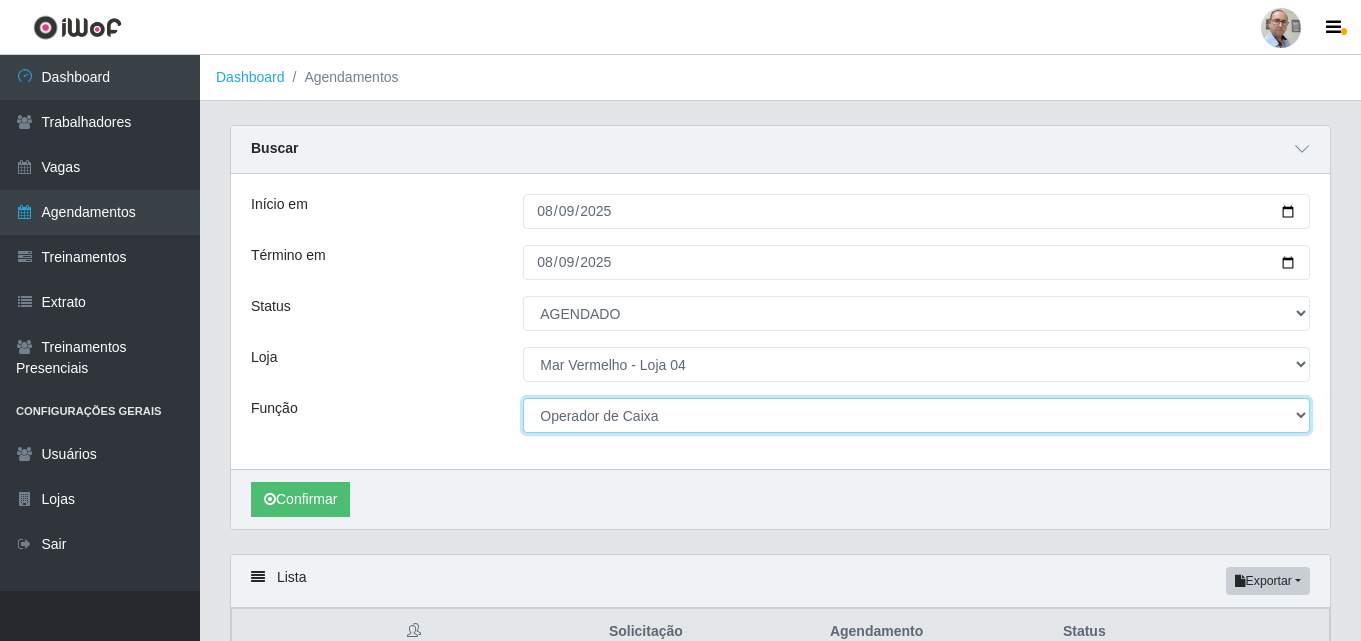 click on "[Selecione...] ASG ASG + ASG ++ Auxiliar de Depósito  Auxiliar de Depósito + Auxiliar de Depósito ++ Auxiliar de Estacionamento Auxiliar de Estacionamento + Auxiliar de Estacionamento ++ Balconista de Frios Balconista de Frios + Balconista de Padaria  Balconista de Padaria + Embalador Embalador + Embalador ++ Operador de Caixa Operador de Caixa + Operador de Caixa ++ Repositor  Repositor + Repositor ++ Repositor de Frios Repositor de Frios + Repositor de Frios ++ Repositor de Hortifruti Repositor de Hortifruti + Repositor de Hortifruti ++" at bounding box center [916, 415] 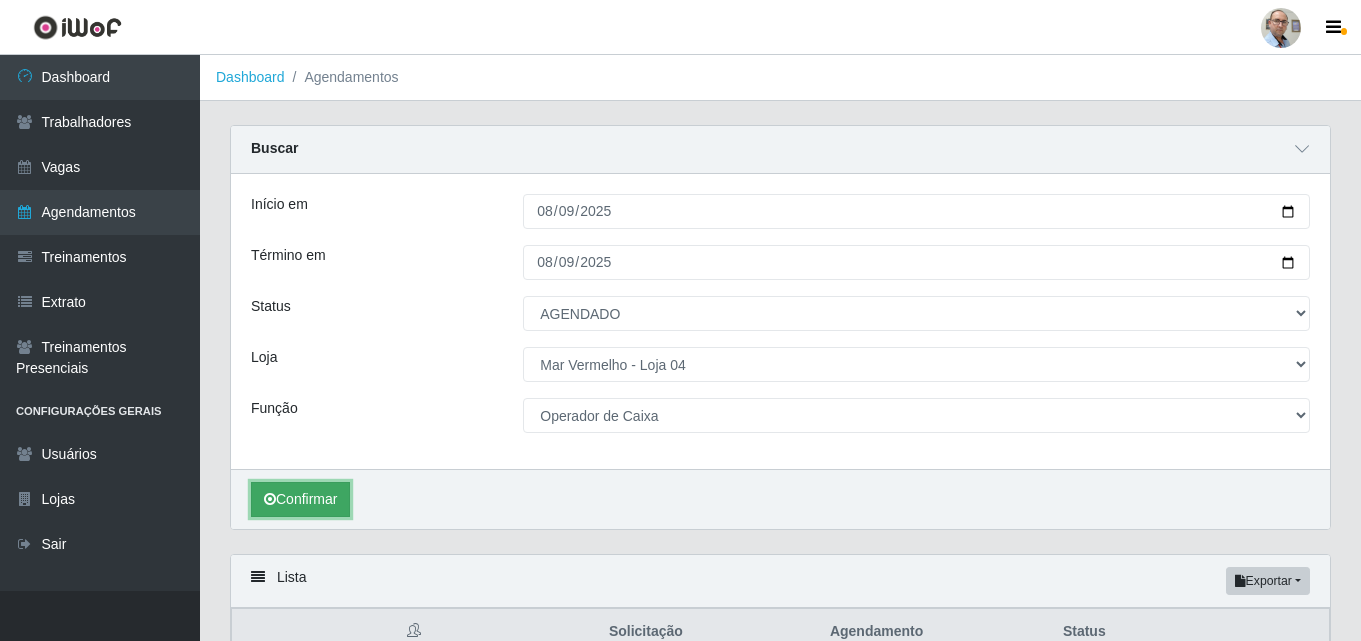 click on "Confirmar" at bounding box center (300, 499) 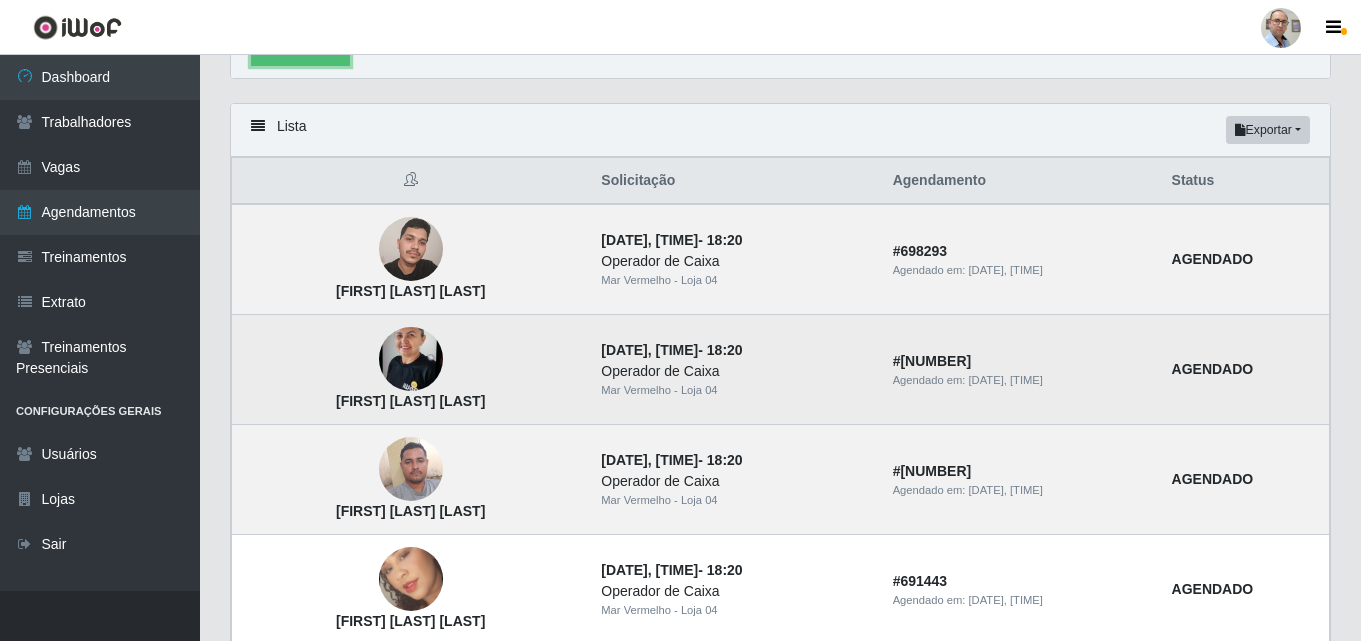 scroll, scrollTop: 600, scrollLeft: 0, axis: vertical 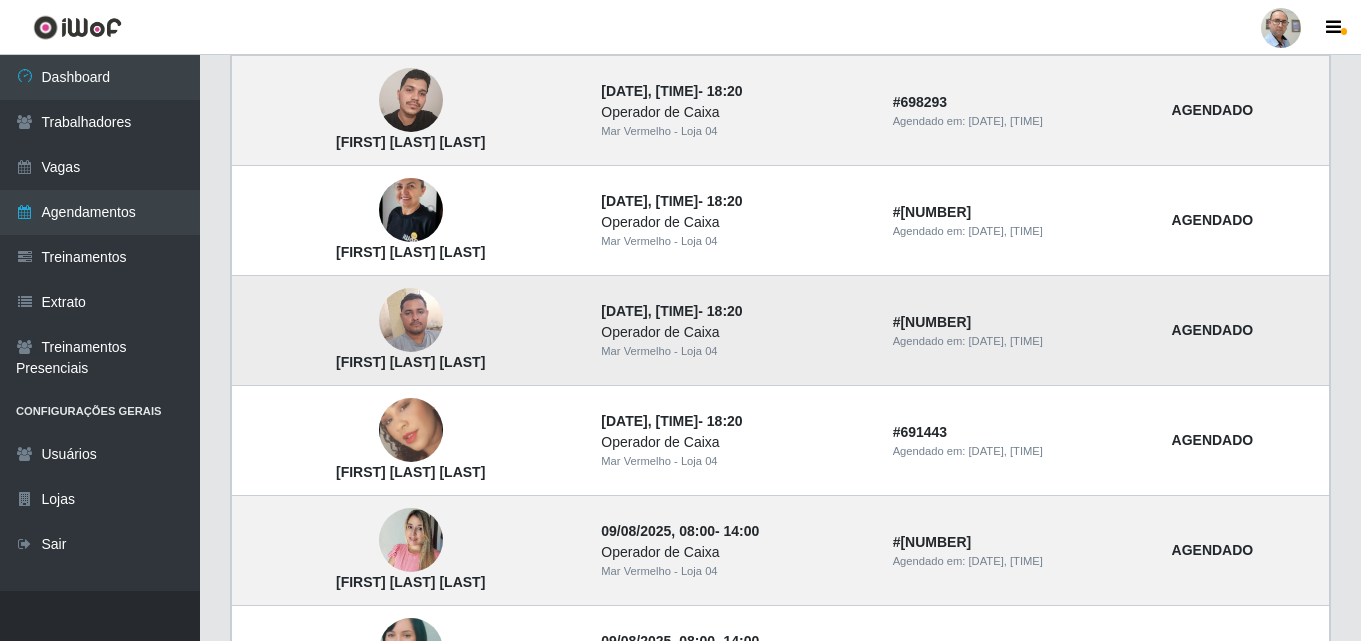 click at bounding box center [411, 320] 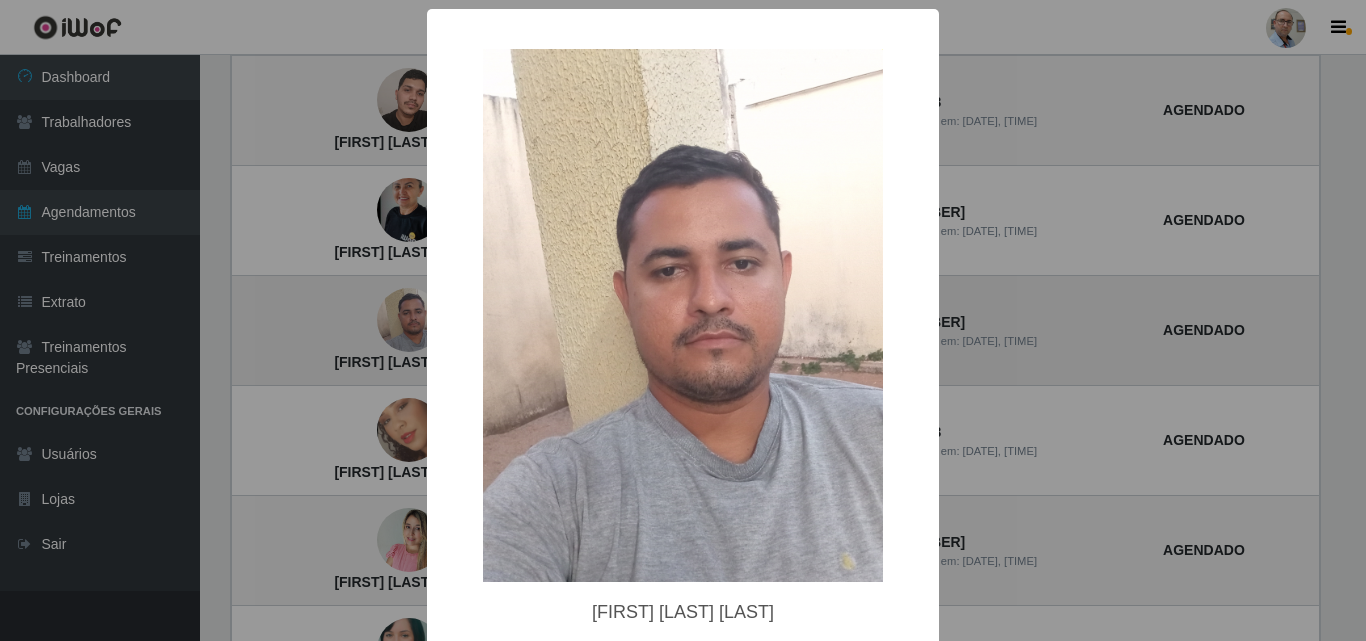 click on "× [FIRST] [LAST] [LAST]  OK Cancel" at bounding box center (683, 365) 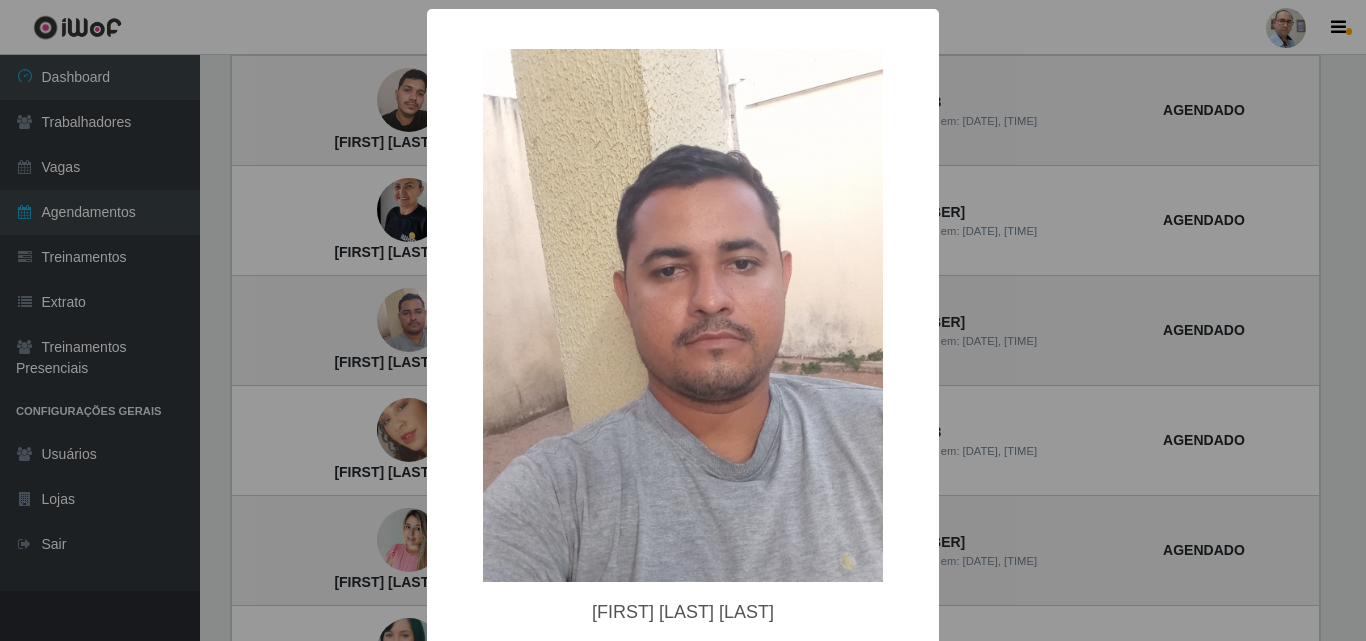 click on "× [FIRST] [LAST] [LAST]  OK Cancel" at bounding box center [683, 320] 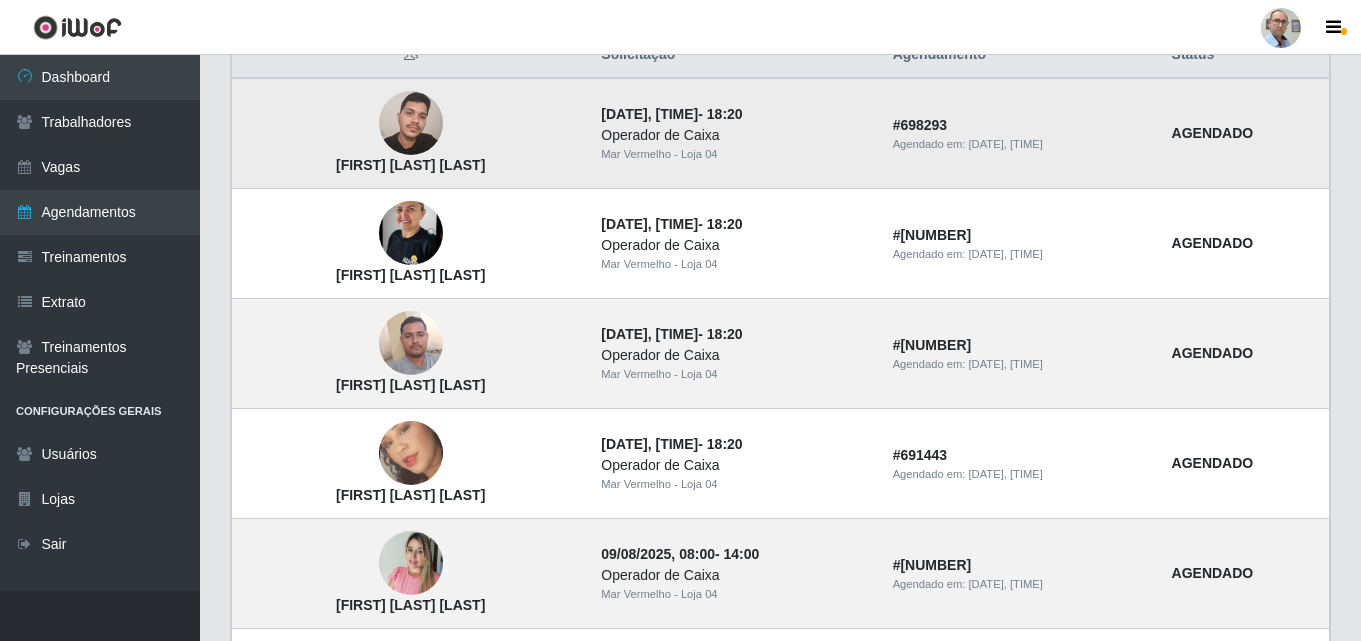 scroll, scrollTop: 600, scrollLeft: 0, axis: vertical 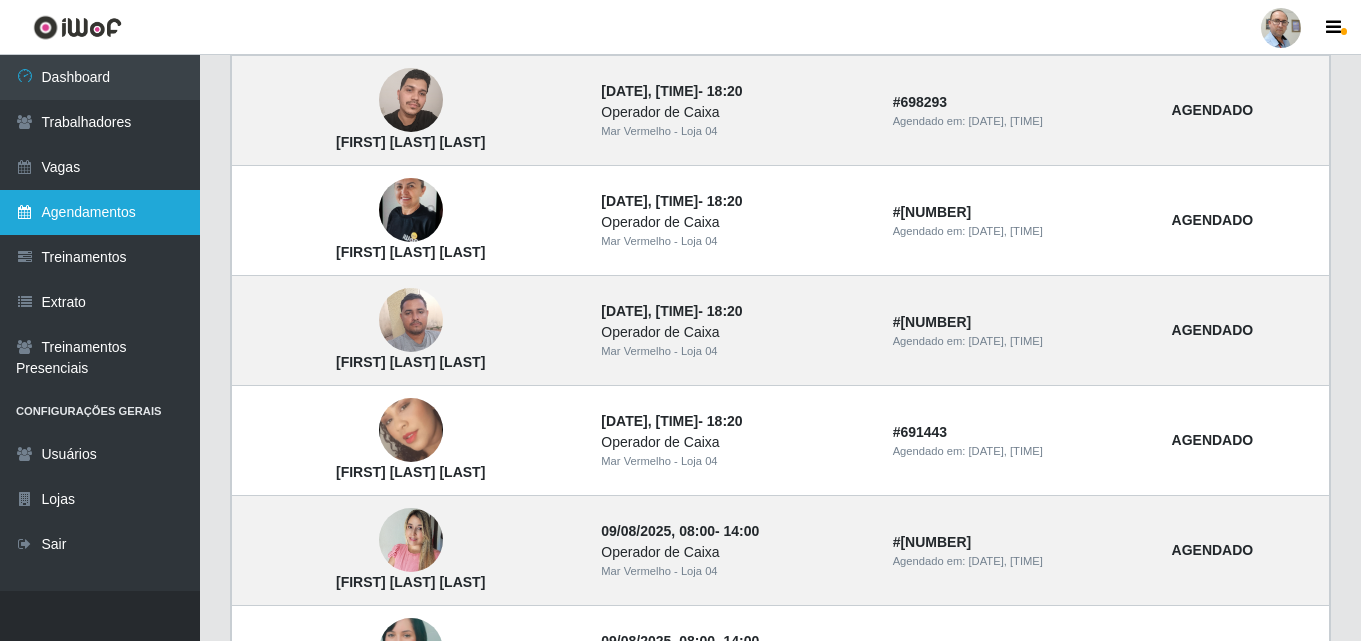 click on "Agendamentos" at bounding box center (100, 212) 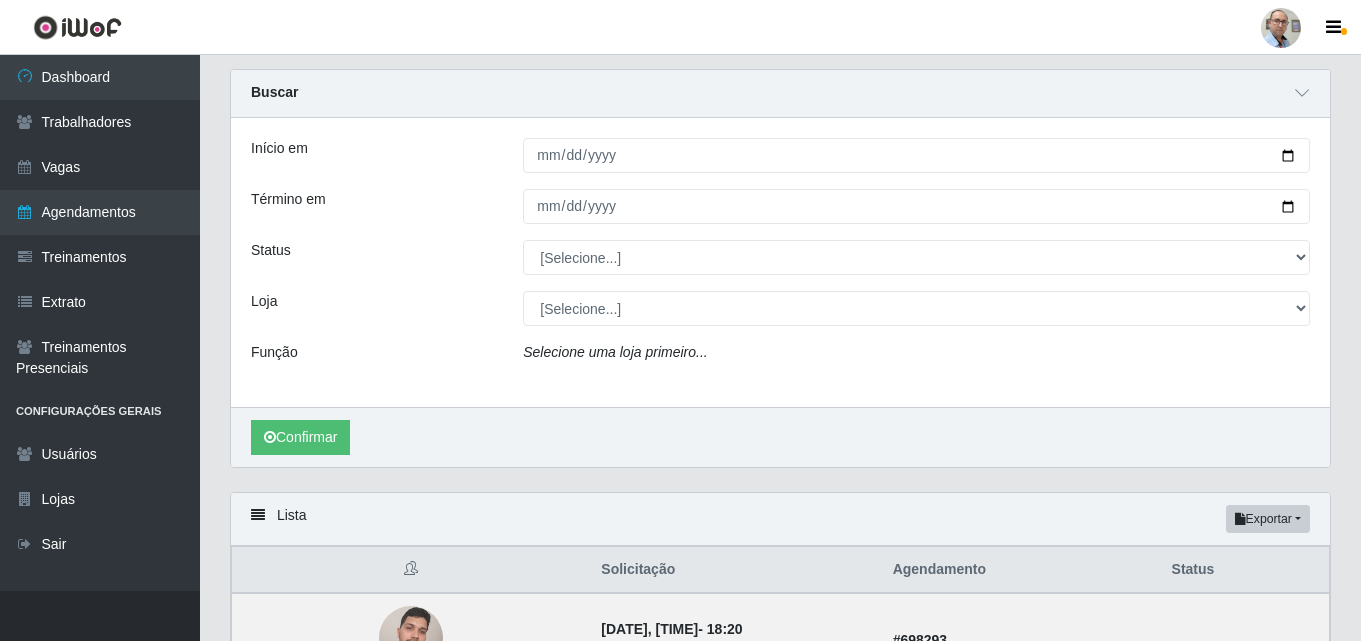 scroll, scrollTop: 0, scrollLeft: 0, axis: both 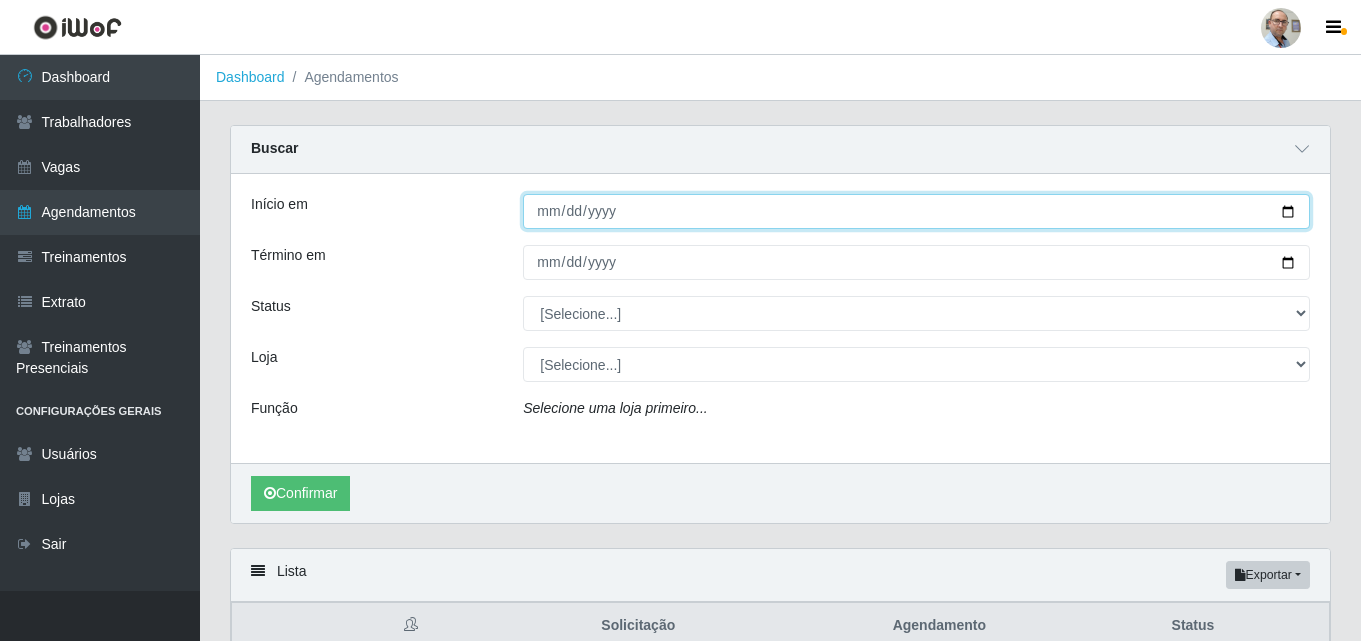 click on "Início em" at bounding box center [916, 211] 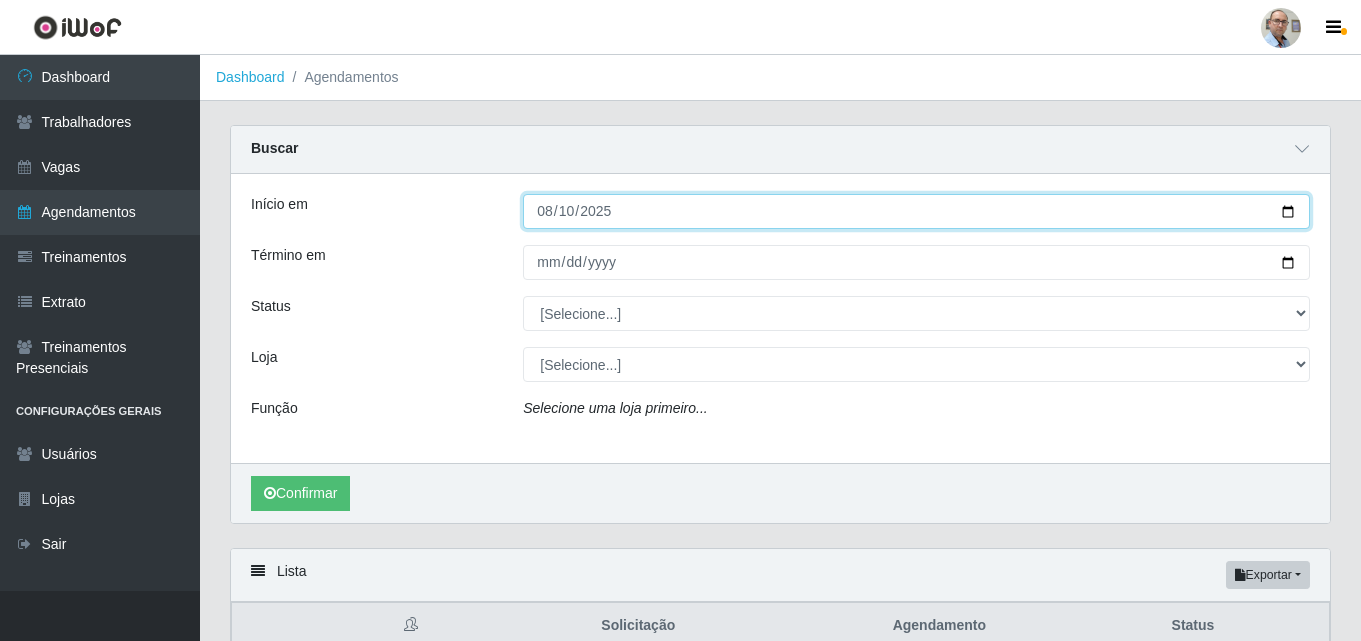 type on "2025-08-10" 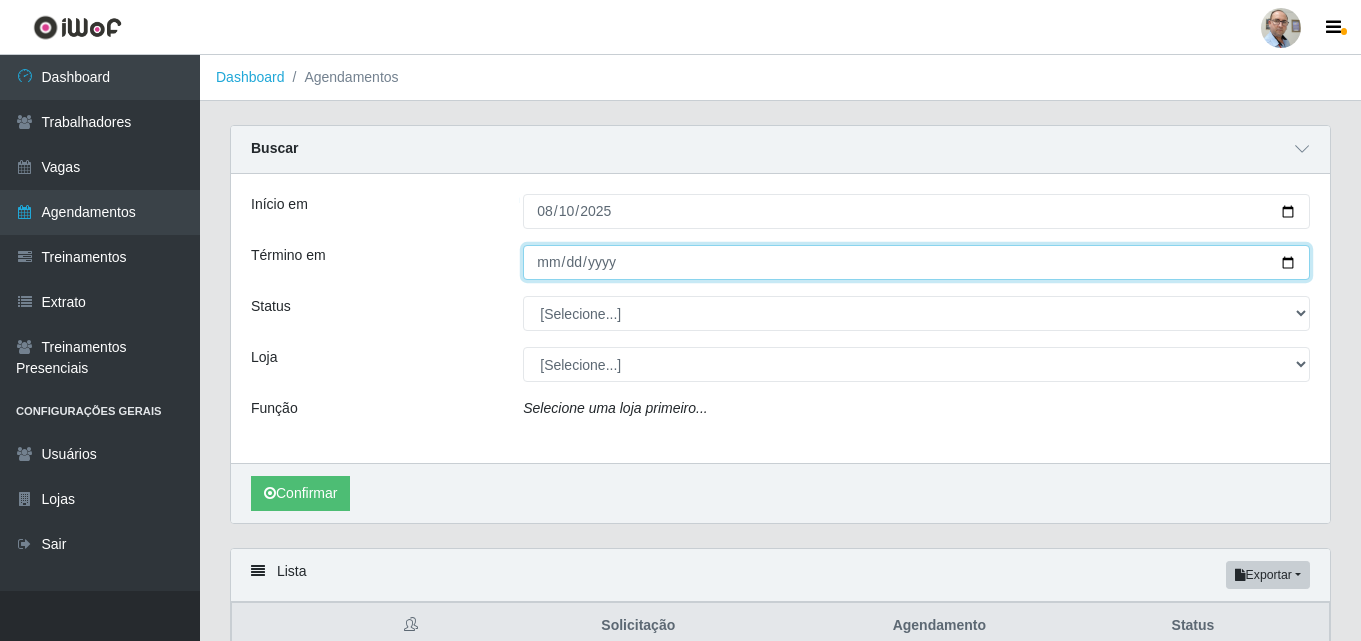 click on "Término em" at bounding box center (916, 262) 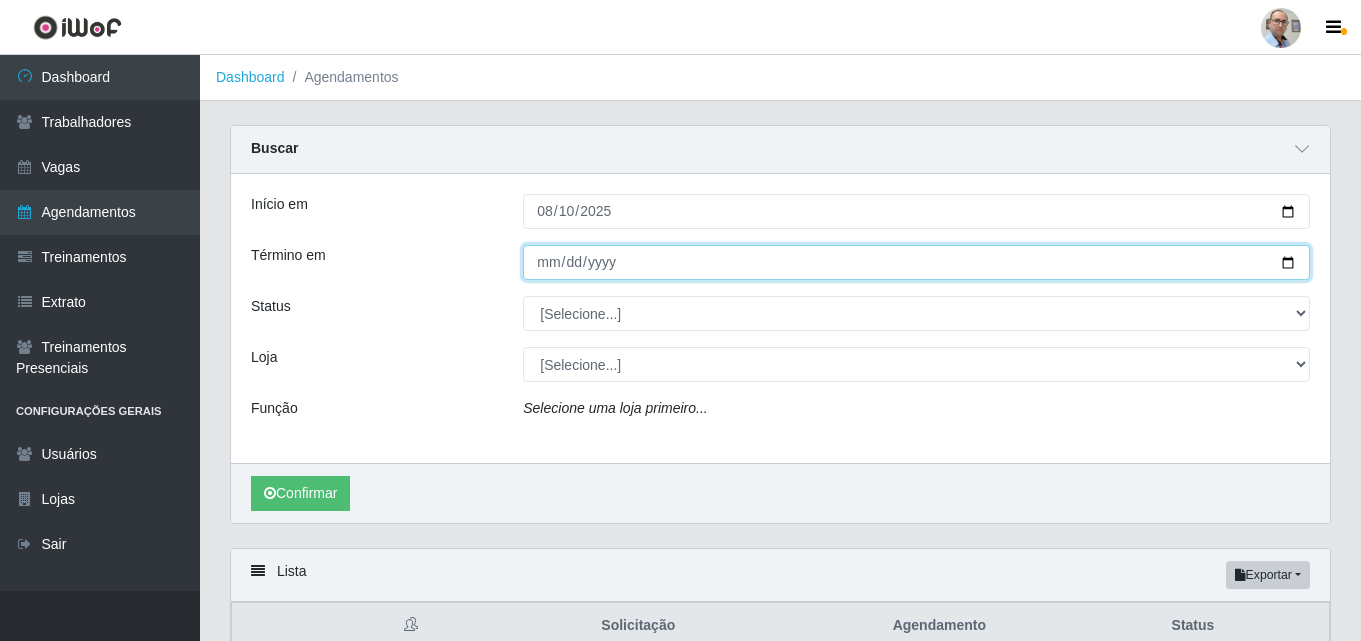 click on "Término em" at bounding box center (916, 262) 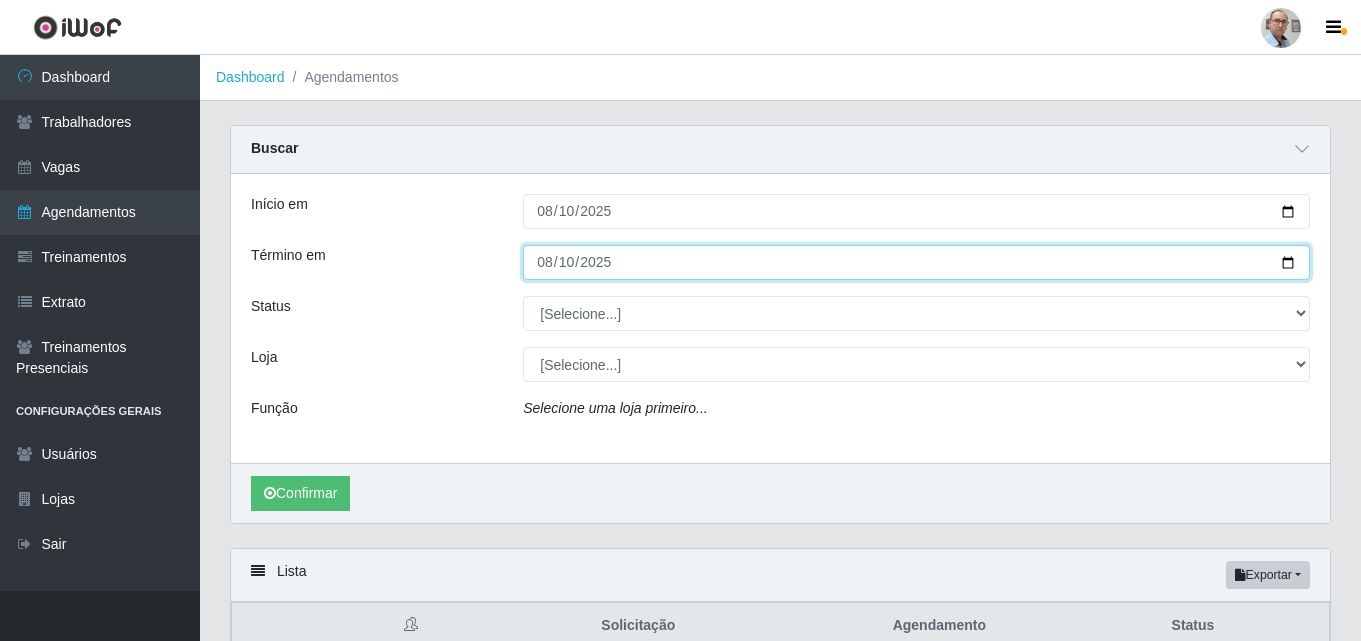 type on "2025-08-10" 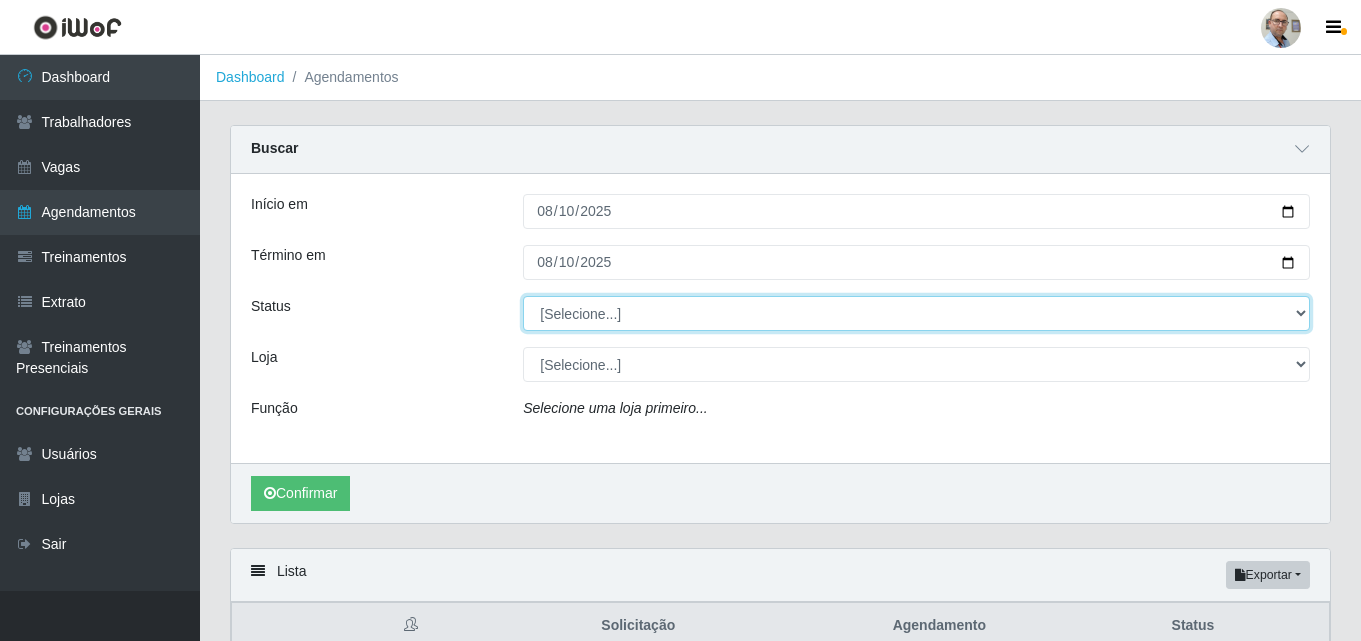 click on "[Selecione...] AGENDADO AGUARDANDO LIBERAR EM ANDAMENTO EM REVISÃO FINALIZADO CANCELADO FALTA" at bounding box center (916, 313) 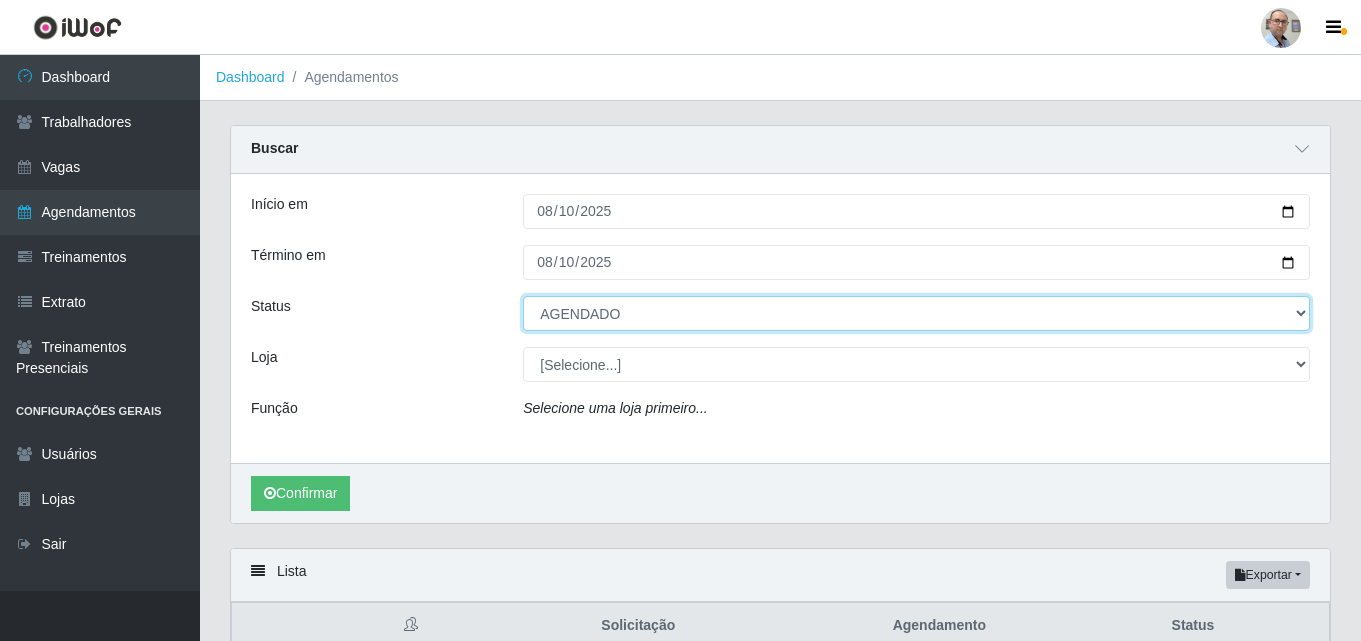 click on "[Selecione...] AGENDADO AGUARDANDO LIBERAR EM ANDAMENTO EM REVISÃO FINALIZADO CANCELADO FALTA" at bounding box center [916, 313] 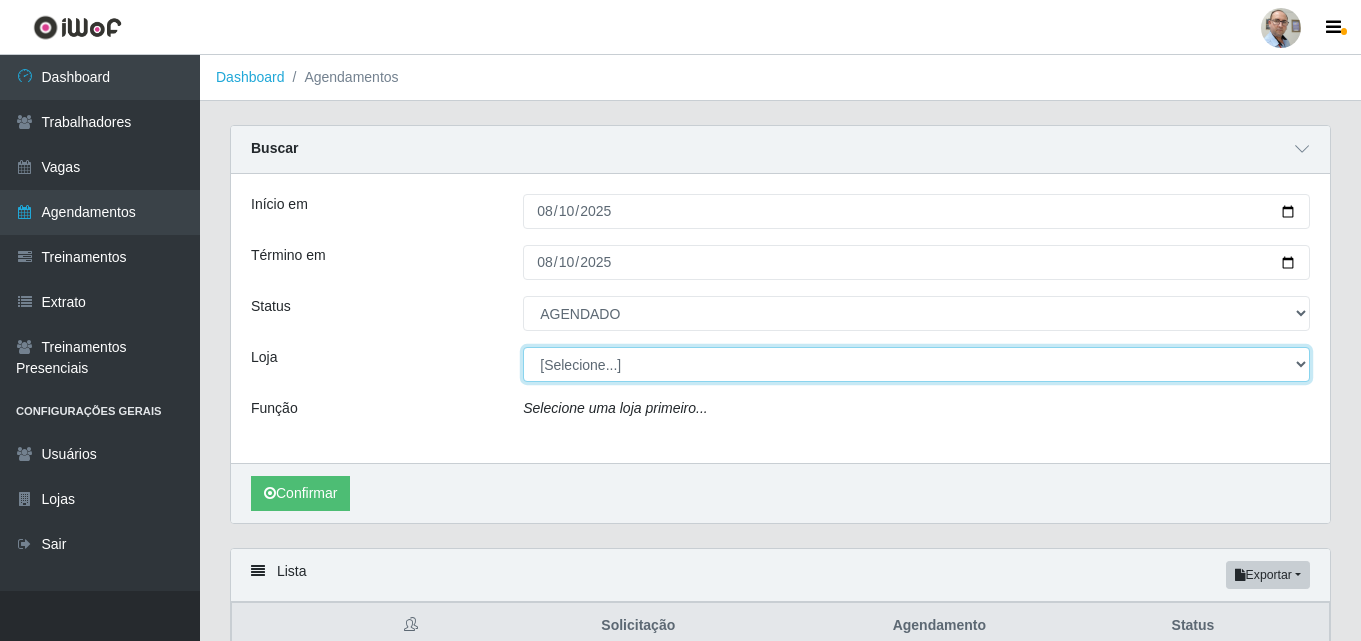 click on "[Selecione...] Mar Vermelho - Loja 04" at bounding box center [916, 364] 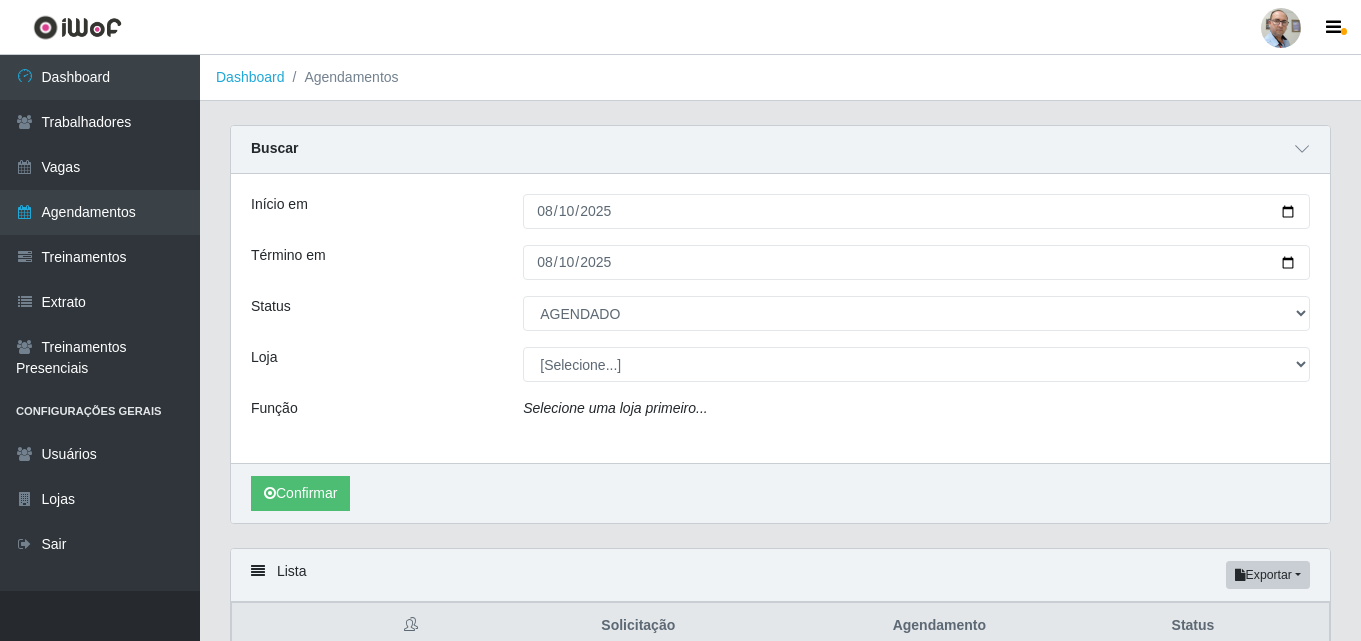 click on "Início em [DATE] Término em [DATE] Status [Selecione...] AGENDADO AGUARDANDO LIBERAR EM ANDAMENTO EM REVISÃO FINALIZADO CANCELADO FALTA Loja [Selecione...] Mar Vermelho - Loja 04 Função Selecione uma loja primeiro..." at bounding box center [780, 318] 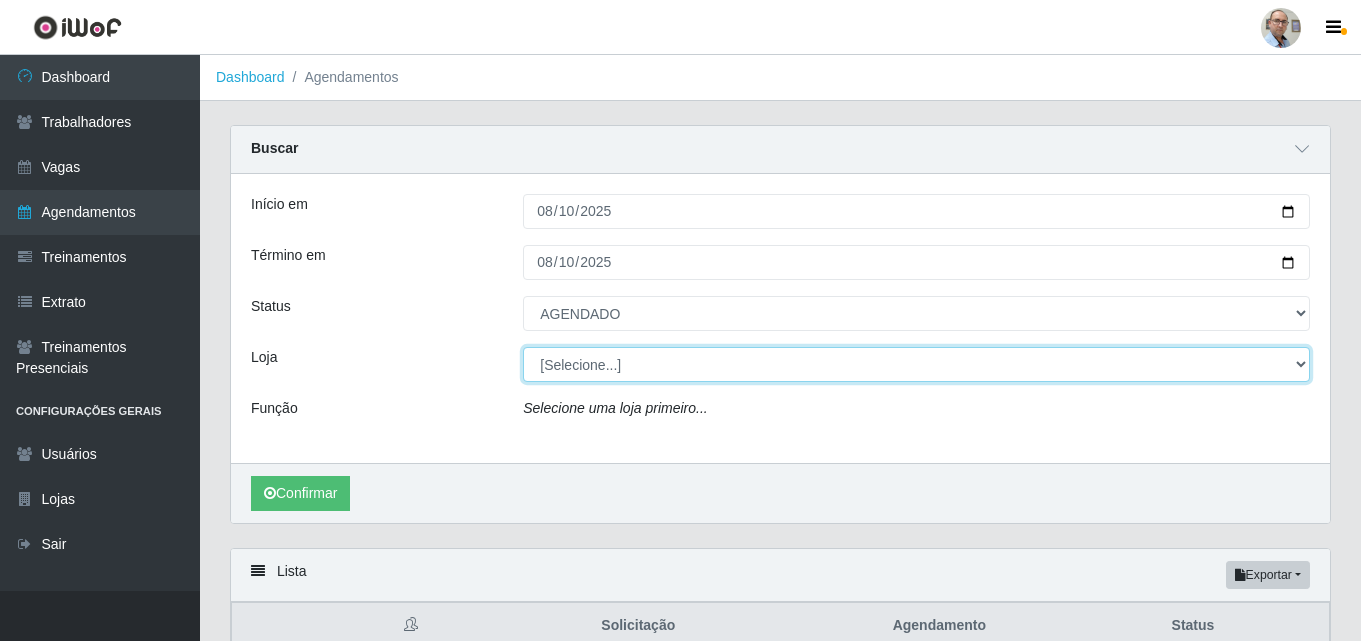 click on "[Selecione...] Mar Vermelho - Loja 04" at bounding box center [916, 364] 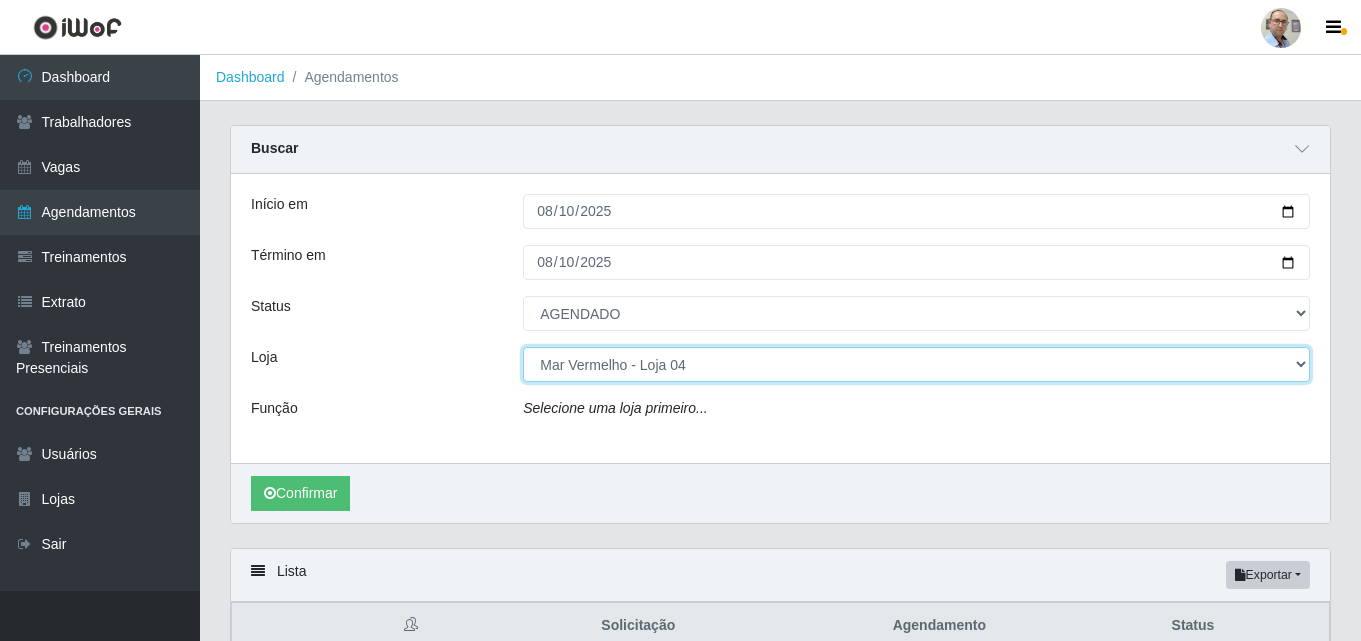 click on "[Selecione...] Mar Vermelho - Loja 04" at bounding box center (916, 364) 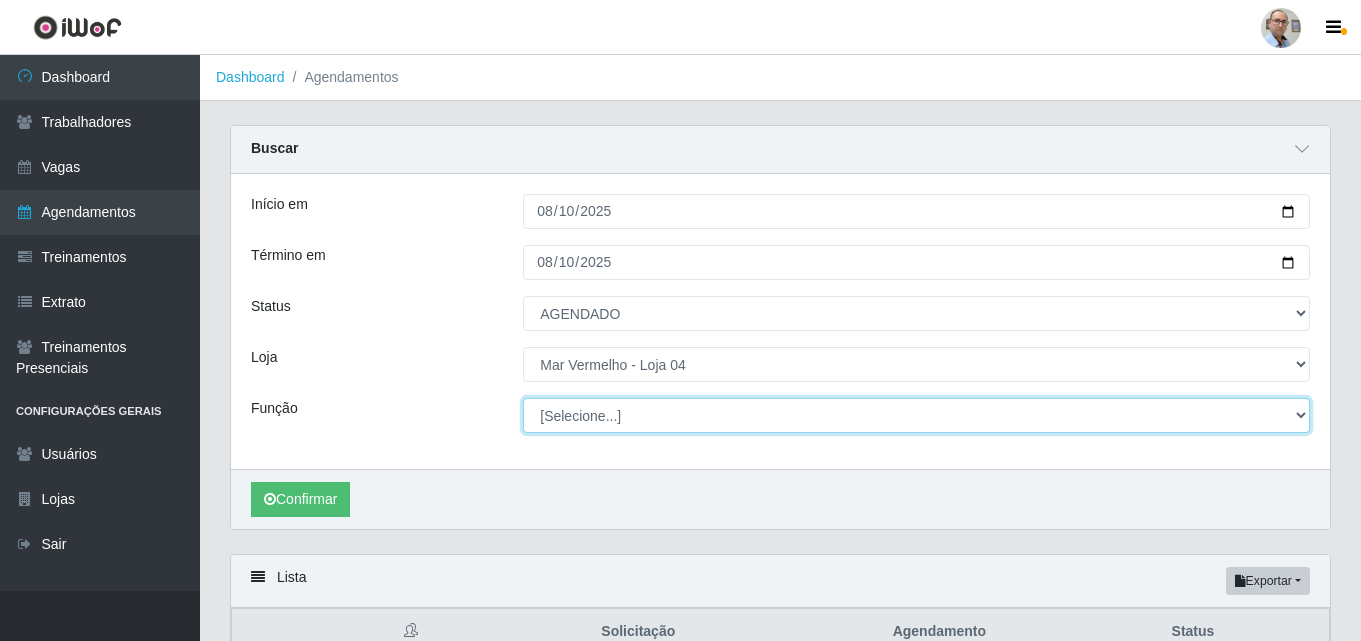 click on "[Selecione...] ASG ASG + ASG ++ Auxiliar de Depósito  Auxiliar de Depósito + Auxiliar de Depósito ++ Auxiliar de Estacionamento Auxiliar de Estacionamento + Auxiliar de Estacionamento ++ Balconista de Frios Balconista de Frios + Balconista de Padaria  Balconista de Padaria + Embalador Embalador + Embalador ++ Operador de Caixa Operador de Caixa + Operador de Caixa ++ Repositor  Repositor + Repositor ++ Repositor de Frios Repositor de Frios + Repositor de Frios ++ Repositor de Hortifruti Repositor de Hortifruti + Repositor de Hortifruti ++" at bounding box center (916, 415) 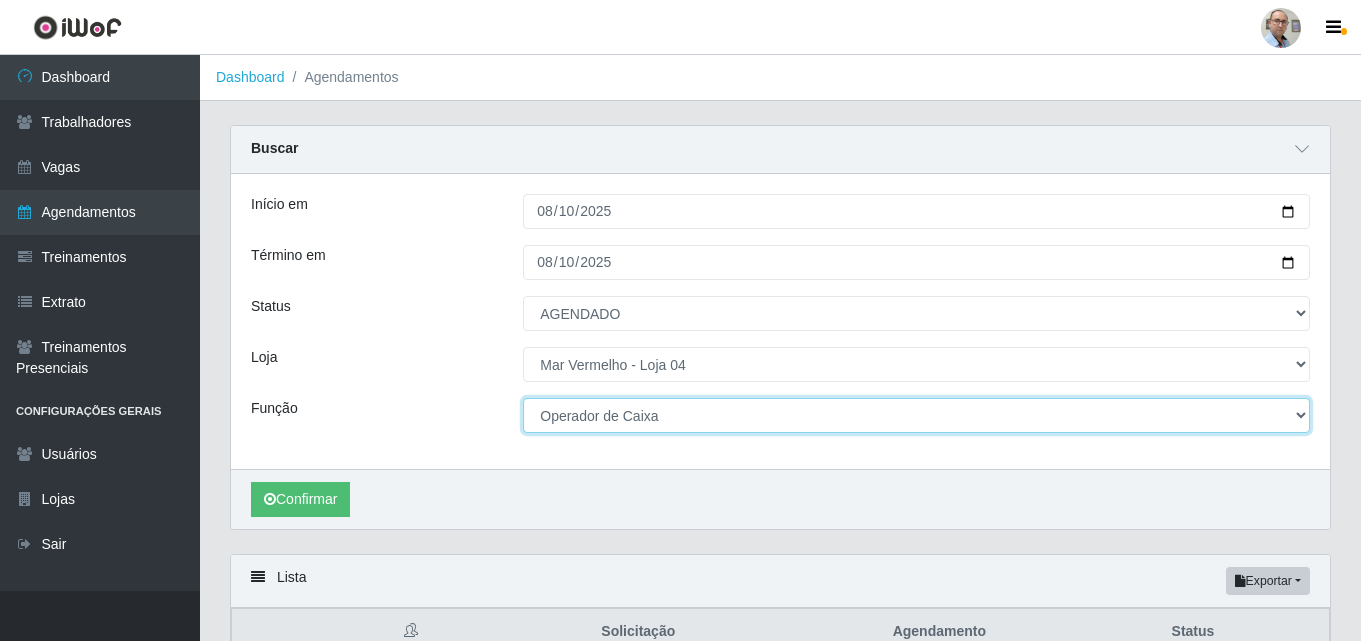 click on "[Selecione...] ASG ASG + ASG ++ Auxiliar de Depósito  Auxiliar de Depósito + Auxiliar de Depósito ++ Auxiliar de Estacionamento Auxiliar de Estacionamento + Auxiliar de Estacionamento ++ Balconista de Frios Balconista de Frios + Balconista de Padaria  Balconista de Padaria + Embalador Embalador + Embalador ++ Operador de Caixa Operador de Caixa + Operador de Caixa ++ Repositor  Repositor + Repositor ++ Repositor de Frios Repositor de Frios + Repositor de Frios ++ Repositor de Hortifruti Repositor de Hortifruti + Repositor de Hortifruti ++" at bounding box center (916, 415) 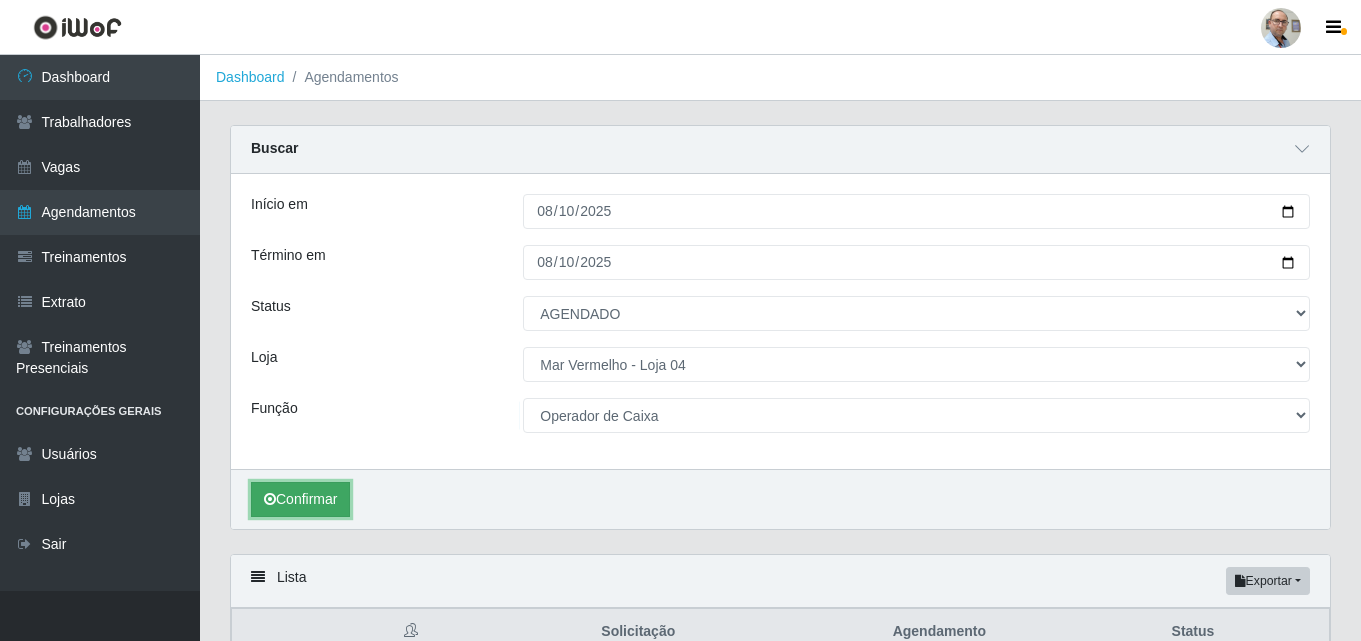 click on "Confirmar" at bounding box center (300, 499) 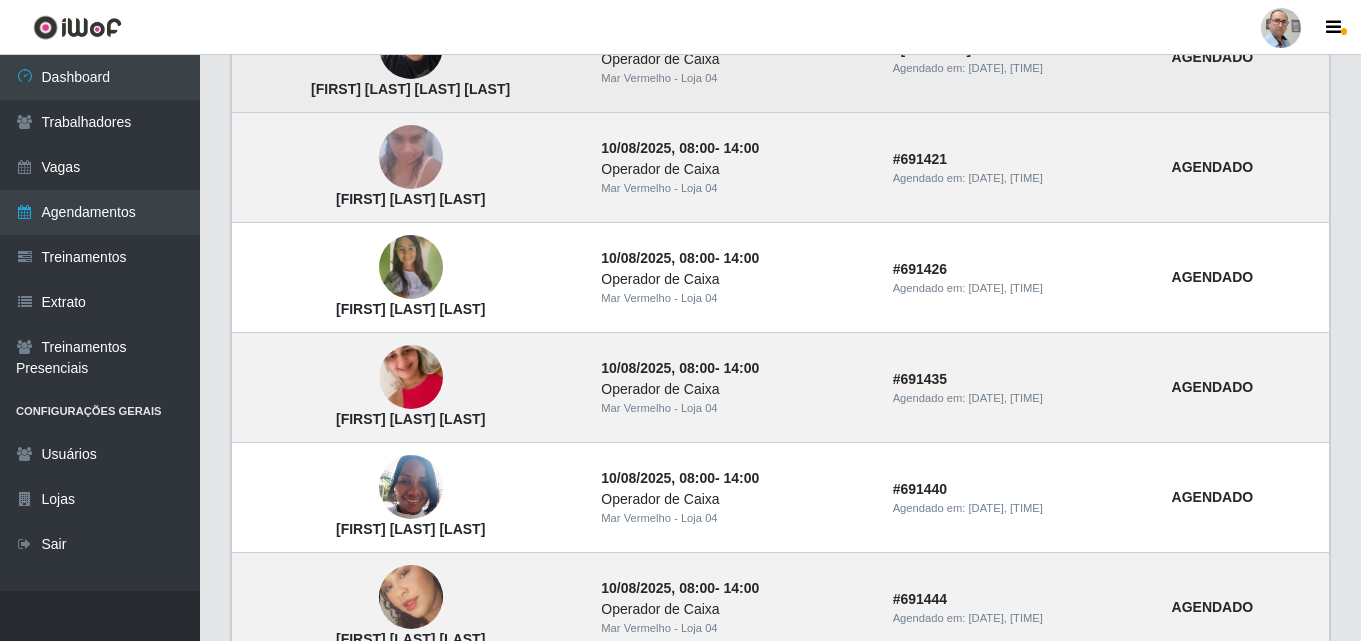 scroll, scrollTop: 1042, scrollLeft: 0, axis: vertical 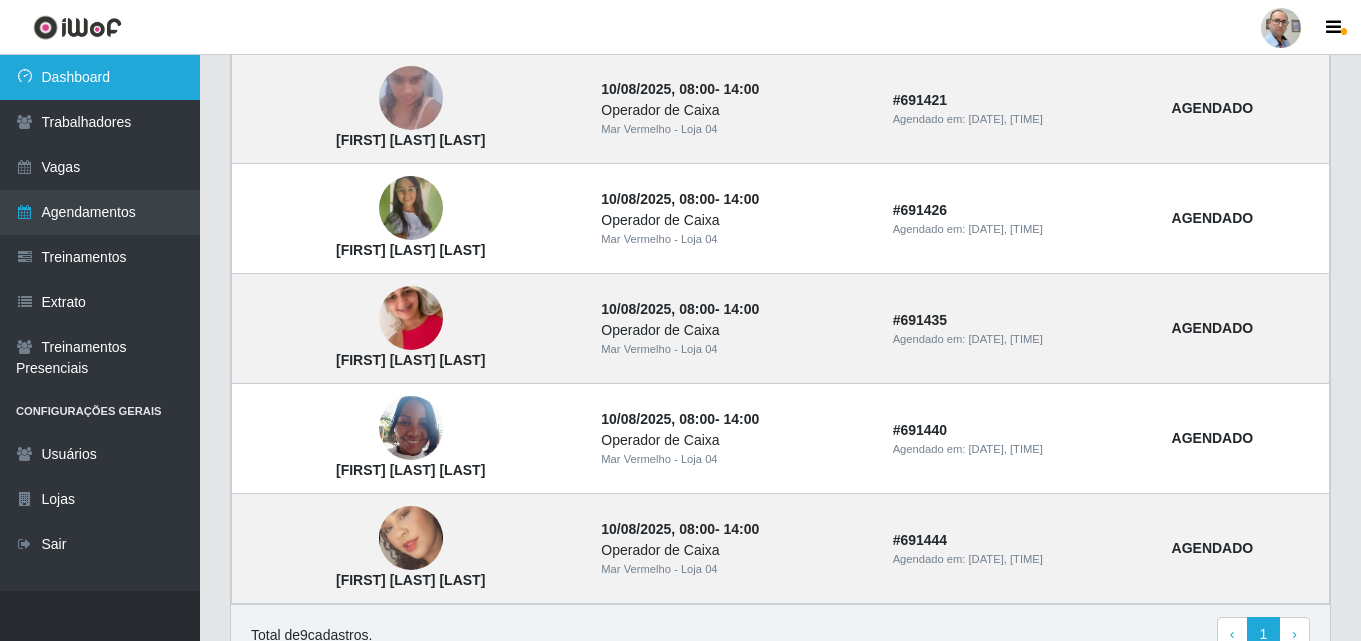 click on "Dashboard" at bounding box center [100, 77] 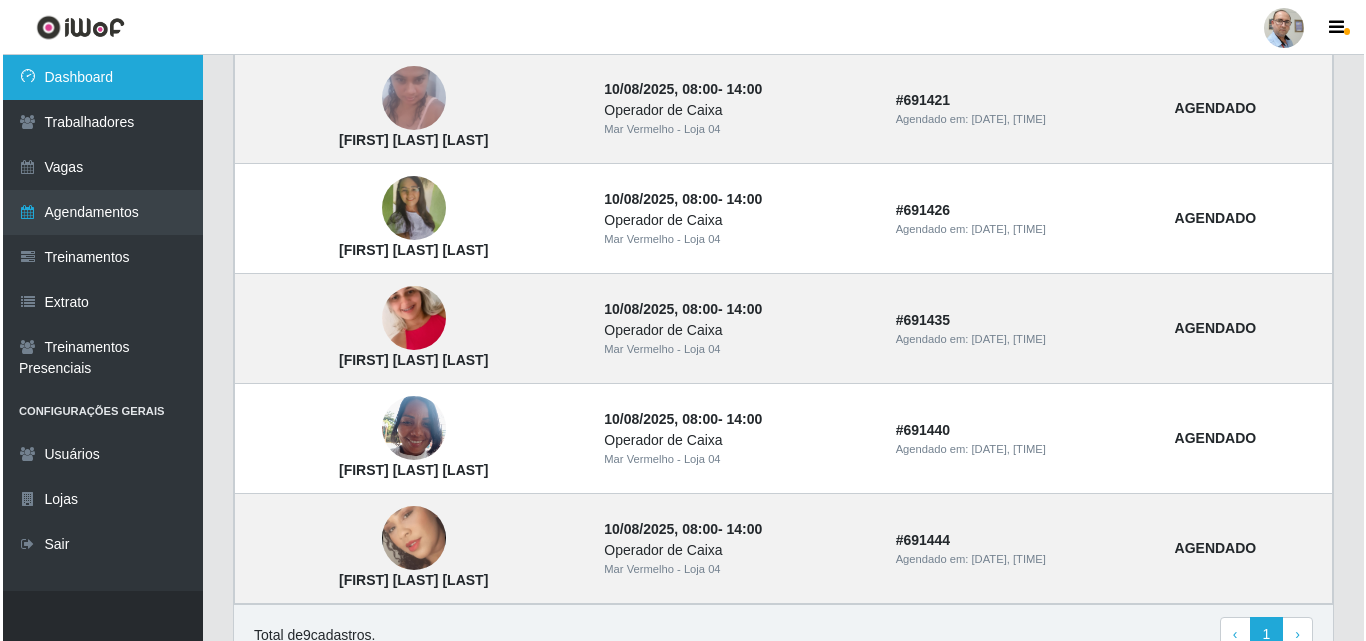 scroll, scrollTop: 0, scrollLeft: 0, axis: both 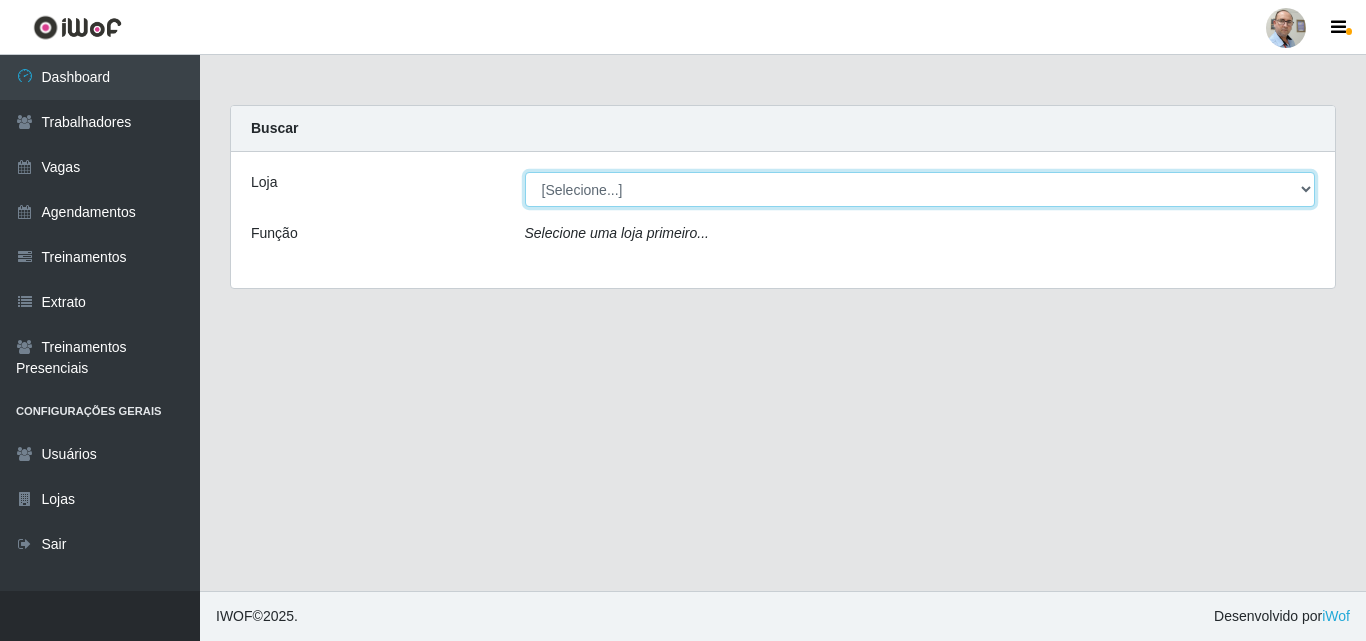 click on "[Selecione...] Mar Vermelho - Loja 04" at bounding box center (920, 189) 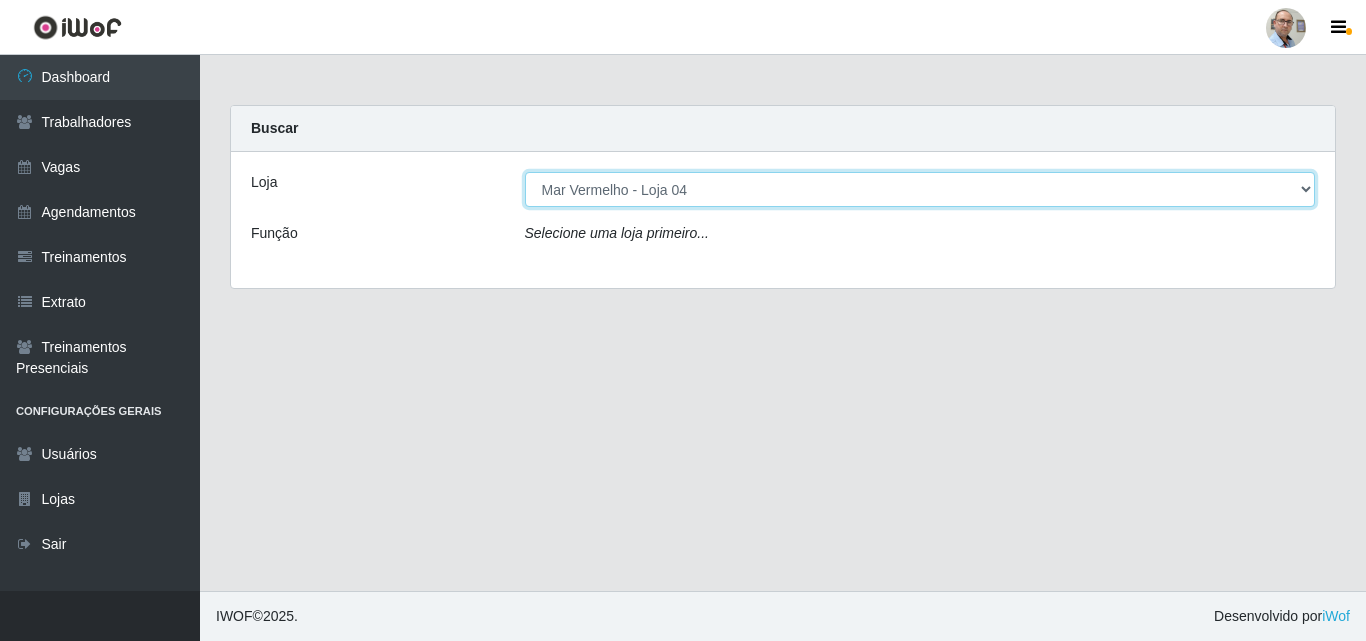 click on "[Selecione...] Mar Vermelho - Loja 04" at bounding box center (920, 189) 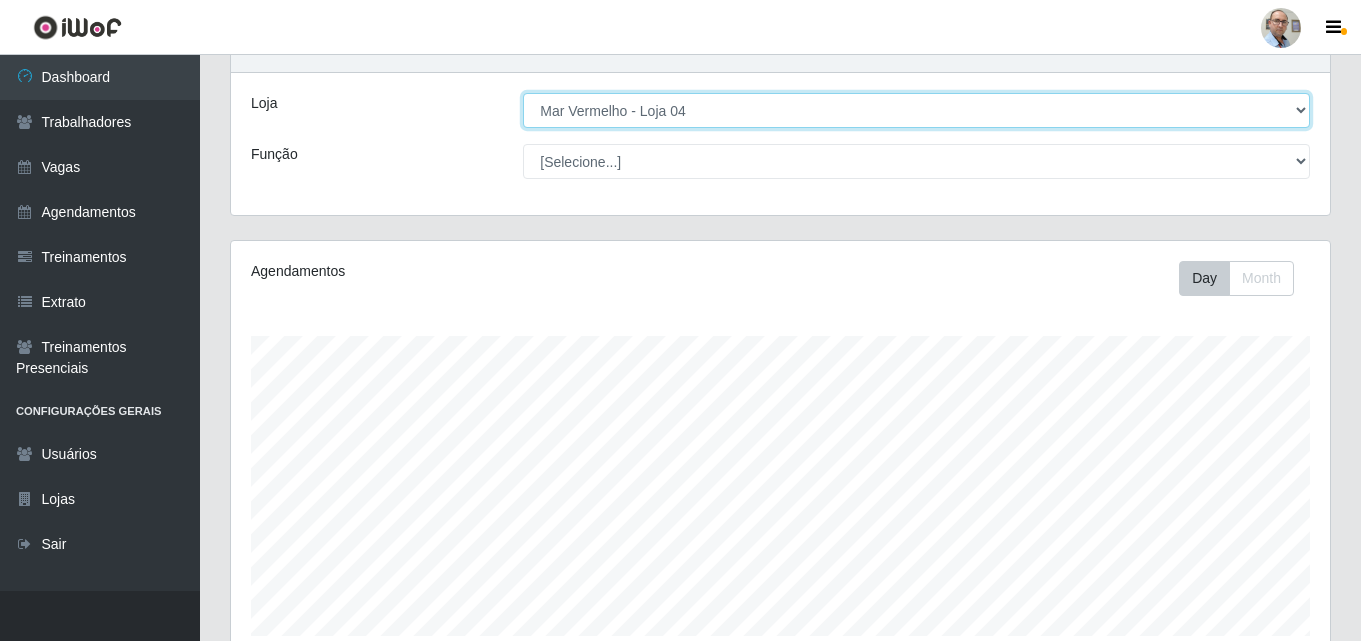 scroll, scrollTop: 300, scrollLeft: 0, axis: vertical 